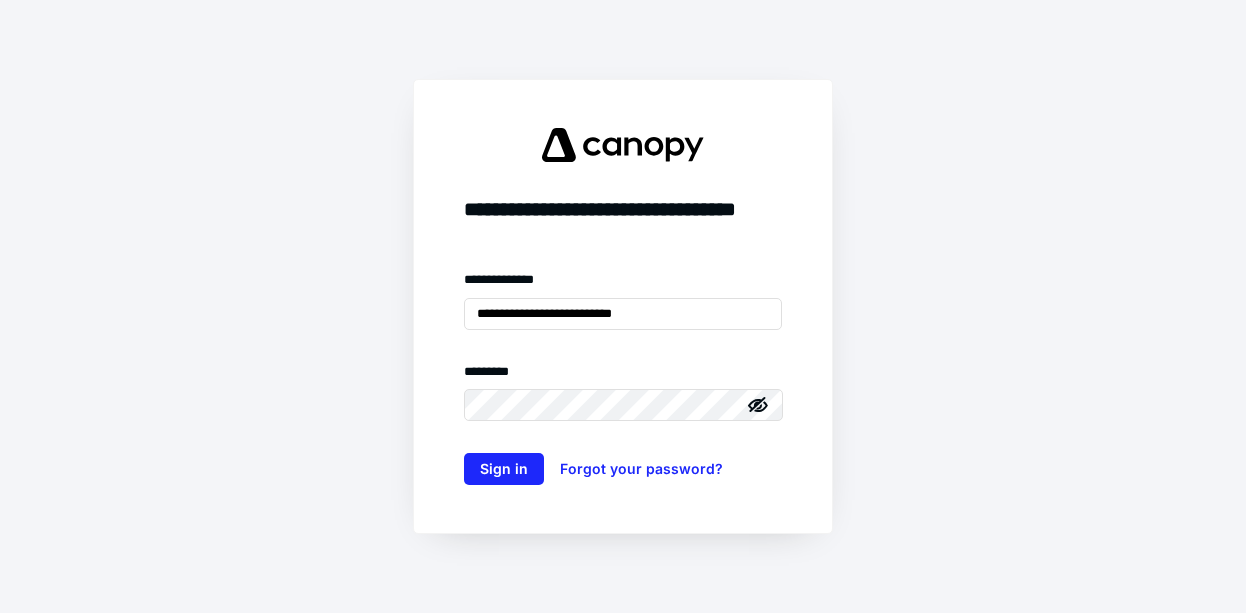 scroll, scrollTop: 0, scrollLeft: 0, axis: both 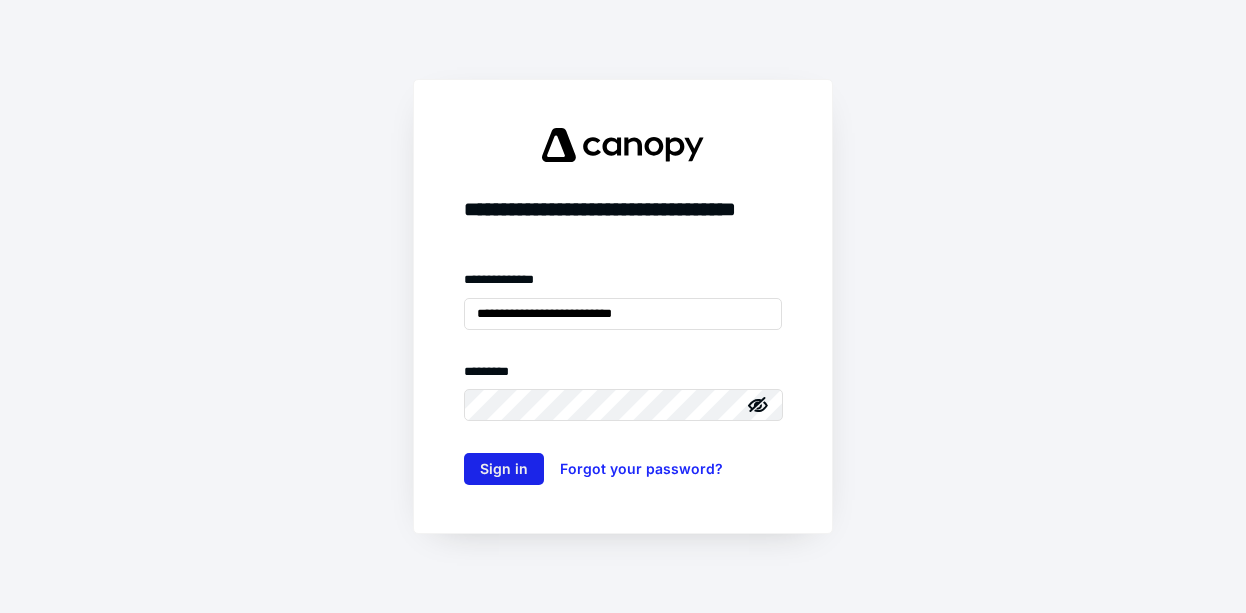 type on "**********" 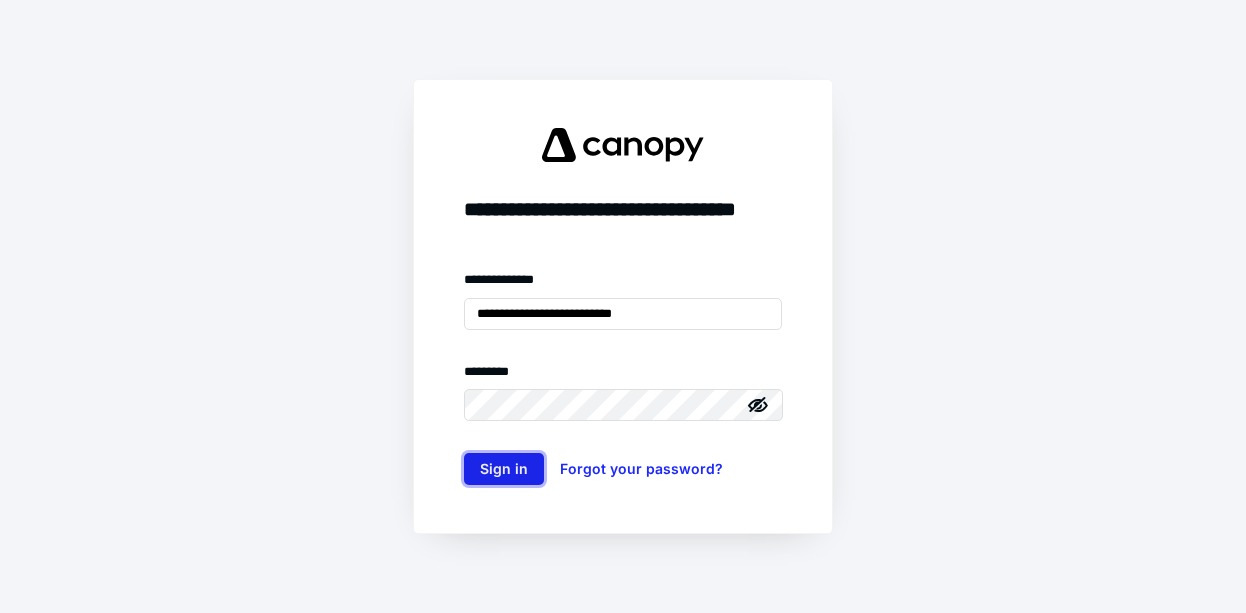 click on "Sign in" at bounding box center (504, 469) 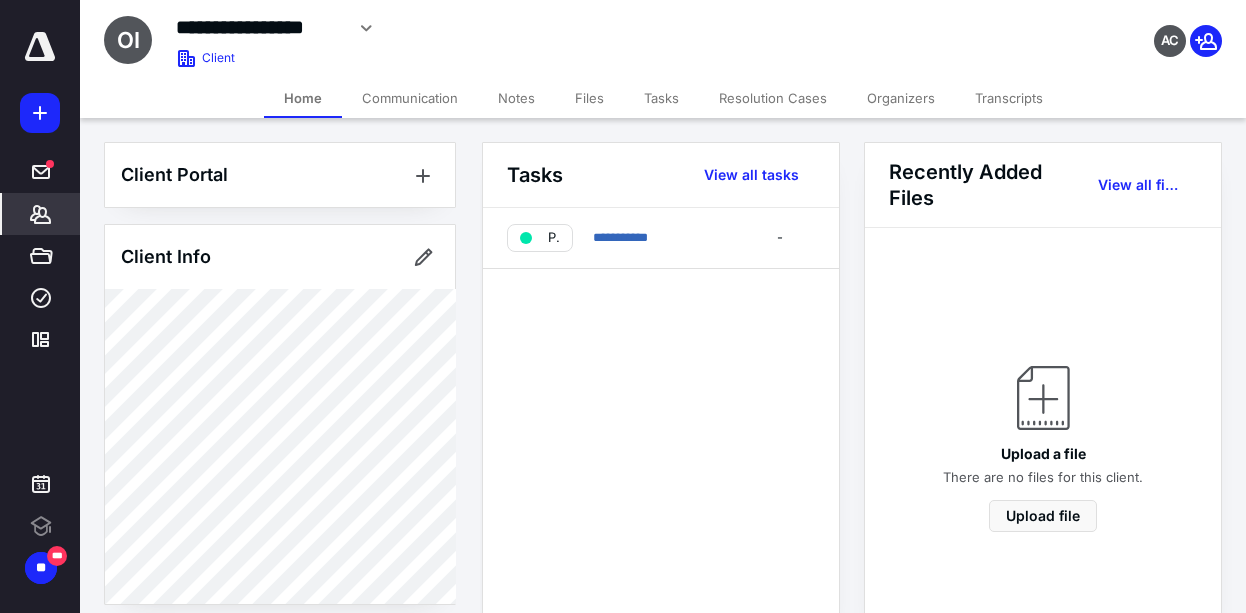 click 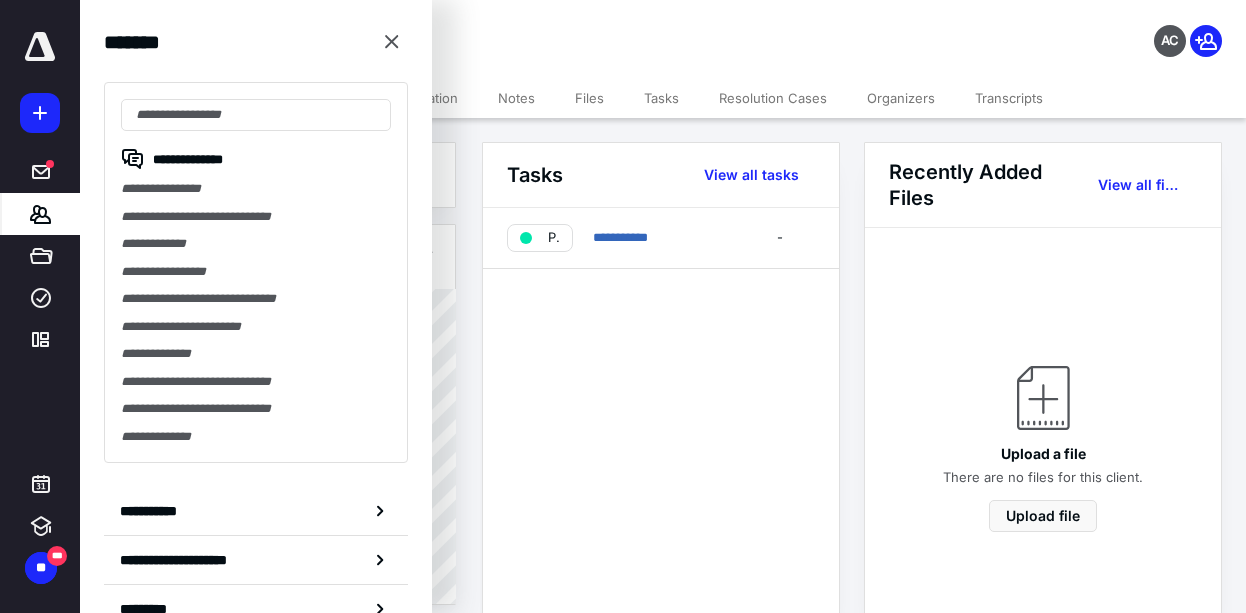drag, startPoint x: 145, startPoint y: 513, endPoint x: 379, endPoint y: 438, distance: 245.72546 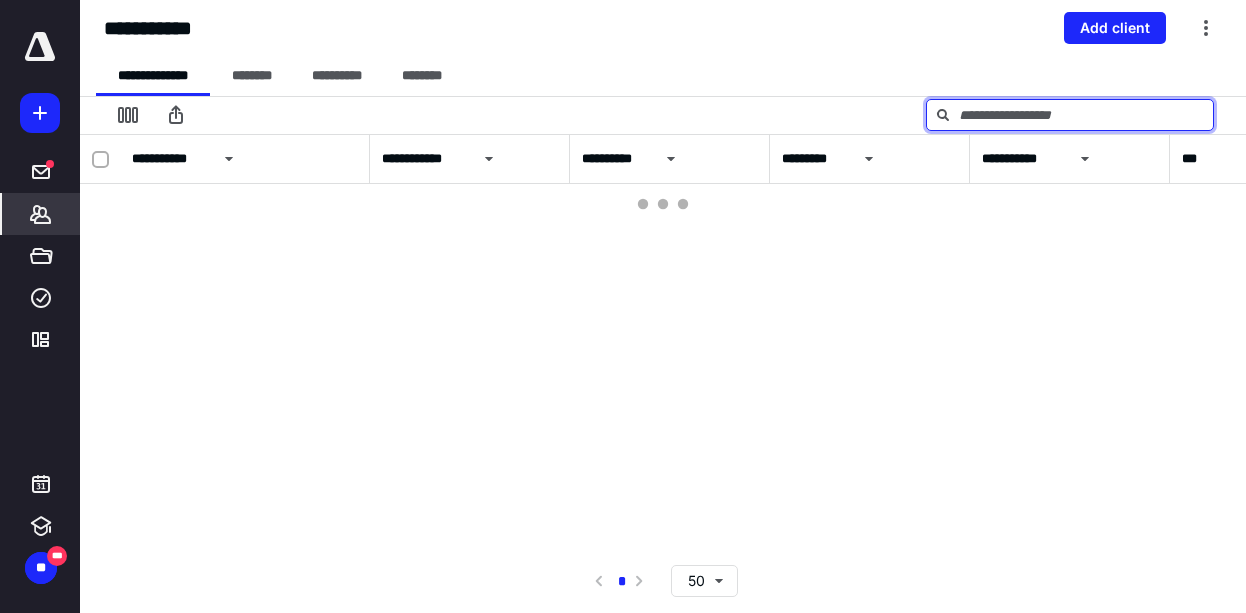 click at bounding box center [1070, 115] 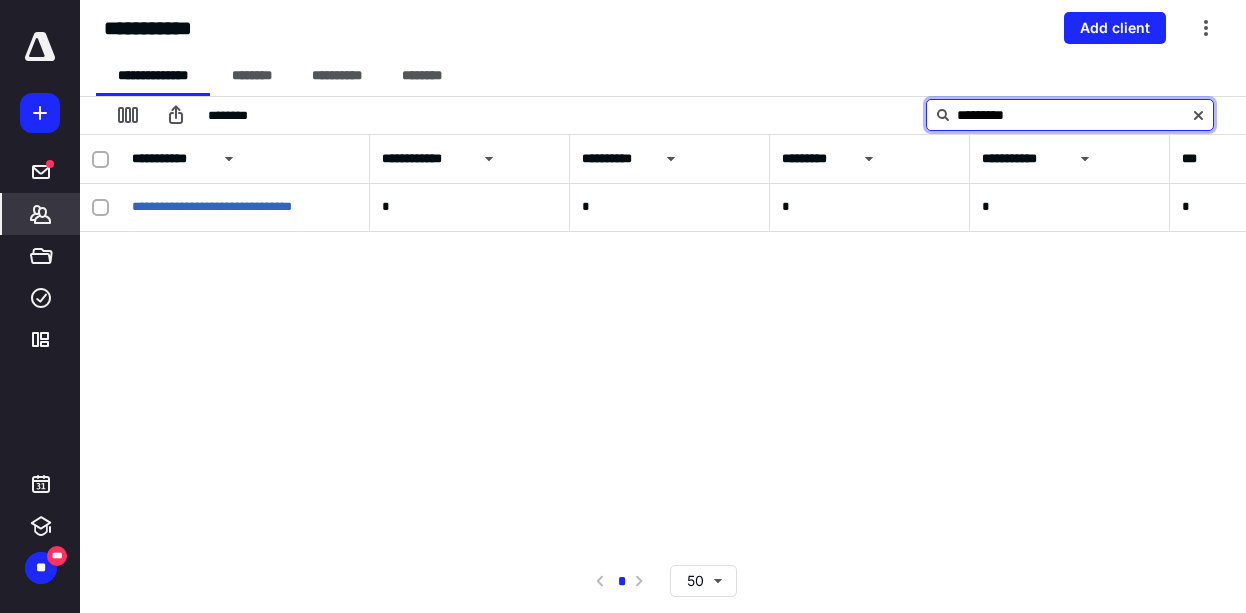 type on "*********" 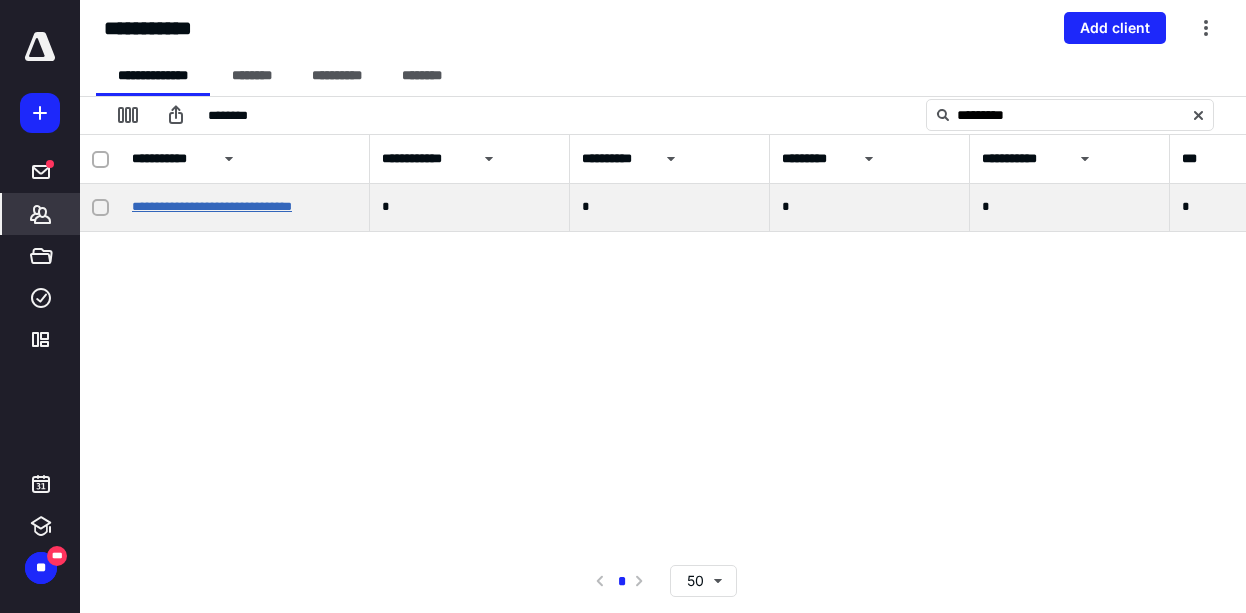click on "**********" at bounding box center (212, 206) 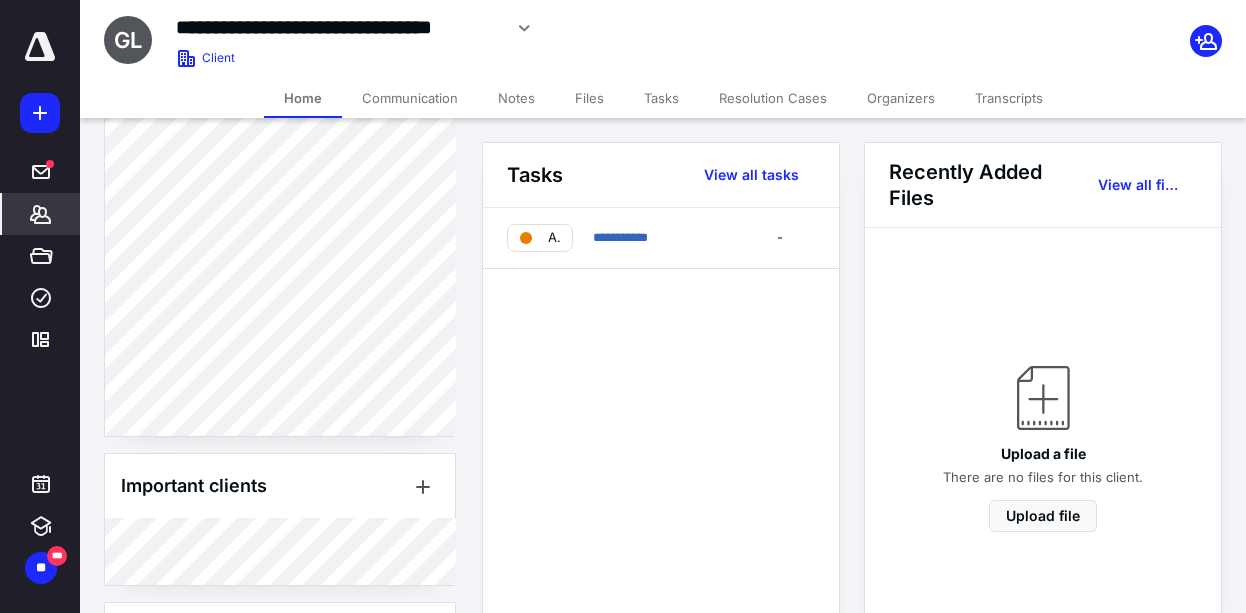 scroll, scrollTop: 768, scrollLeft: 0, axis: vertical 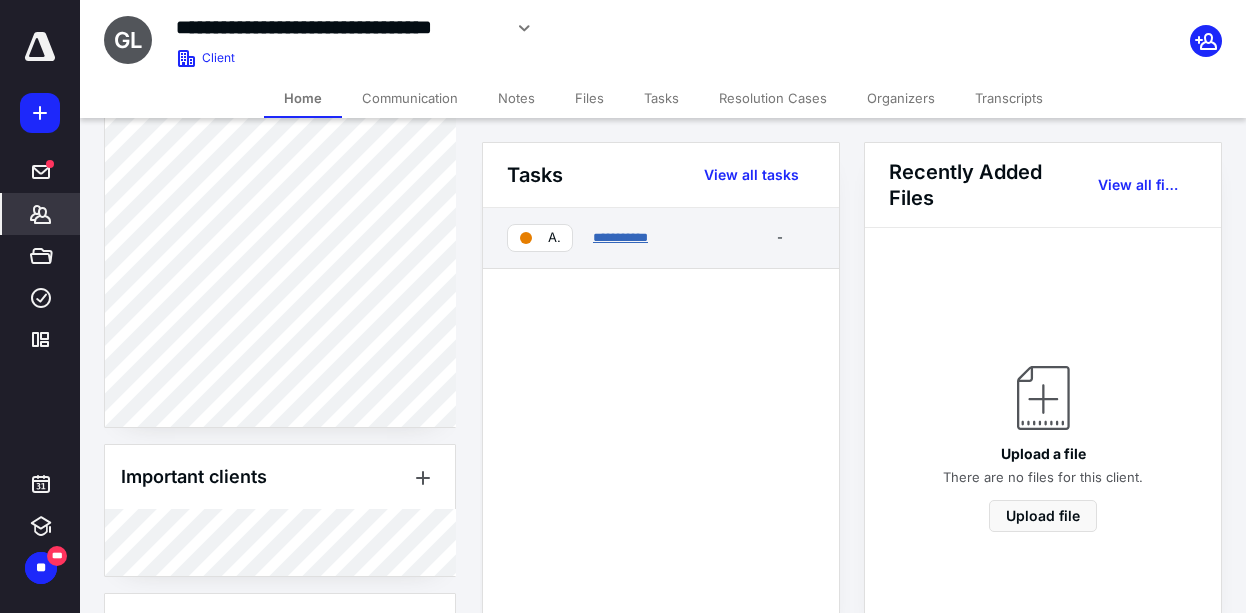 click on "**********" at bounding box center [620, 237] 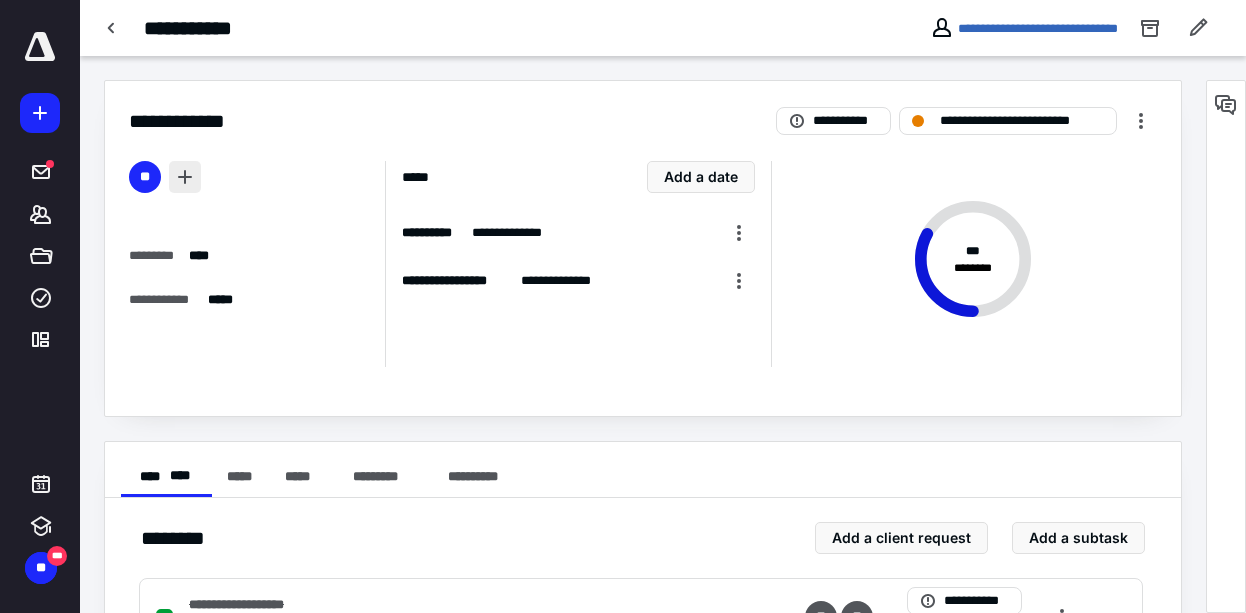 click at bounding box center (185, 177) 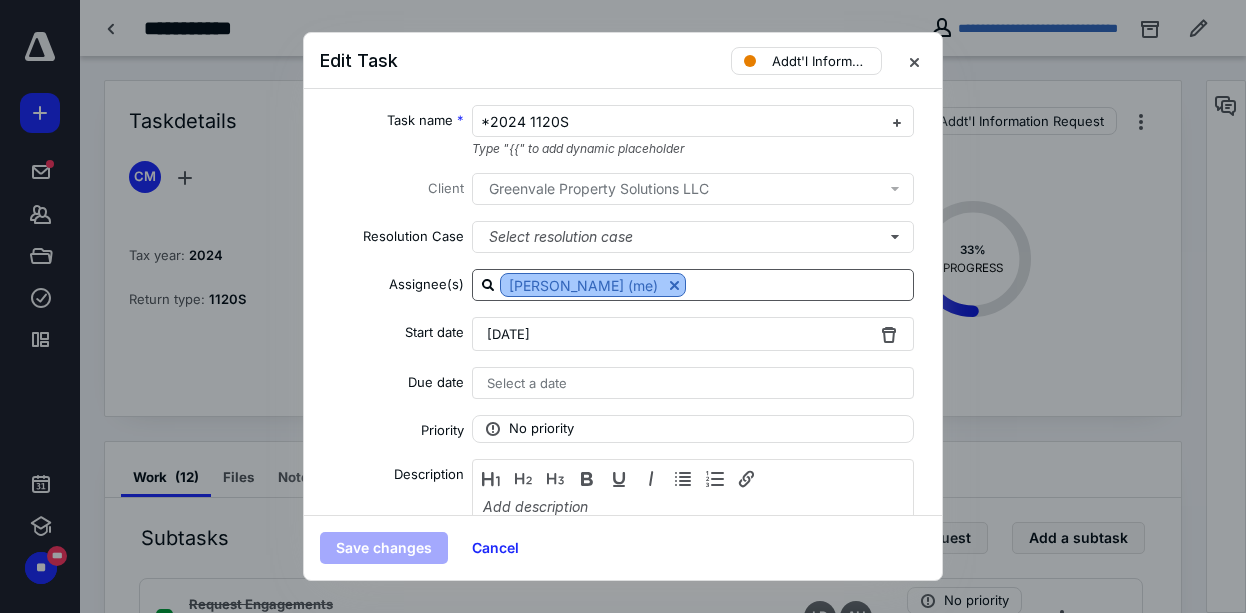 click at bounding box center (674, 285) 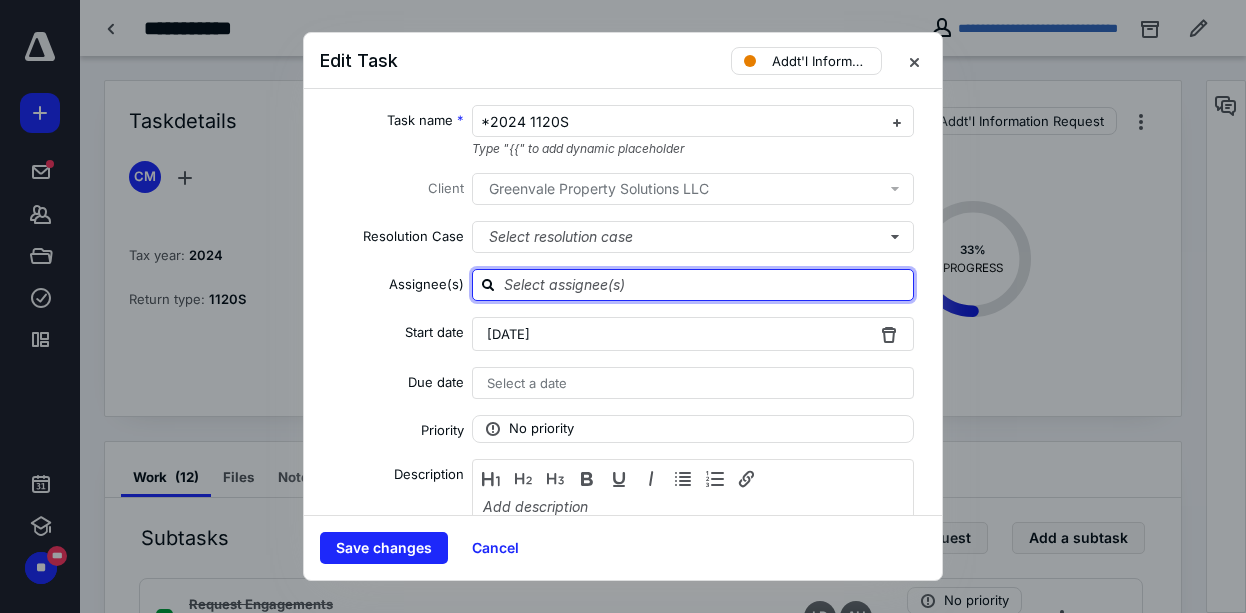 click at bounding box center (705, 284) 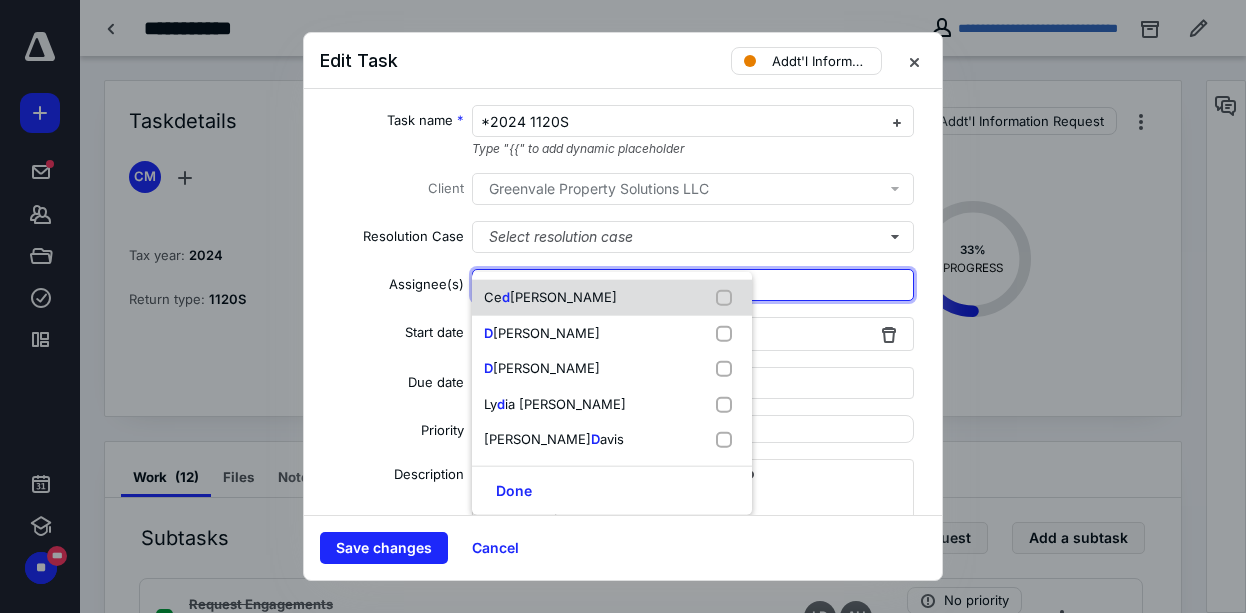 type on "d" 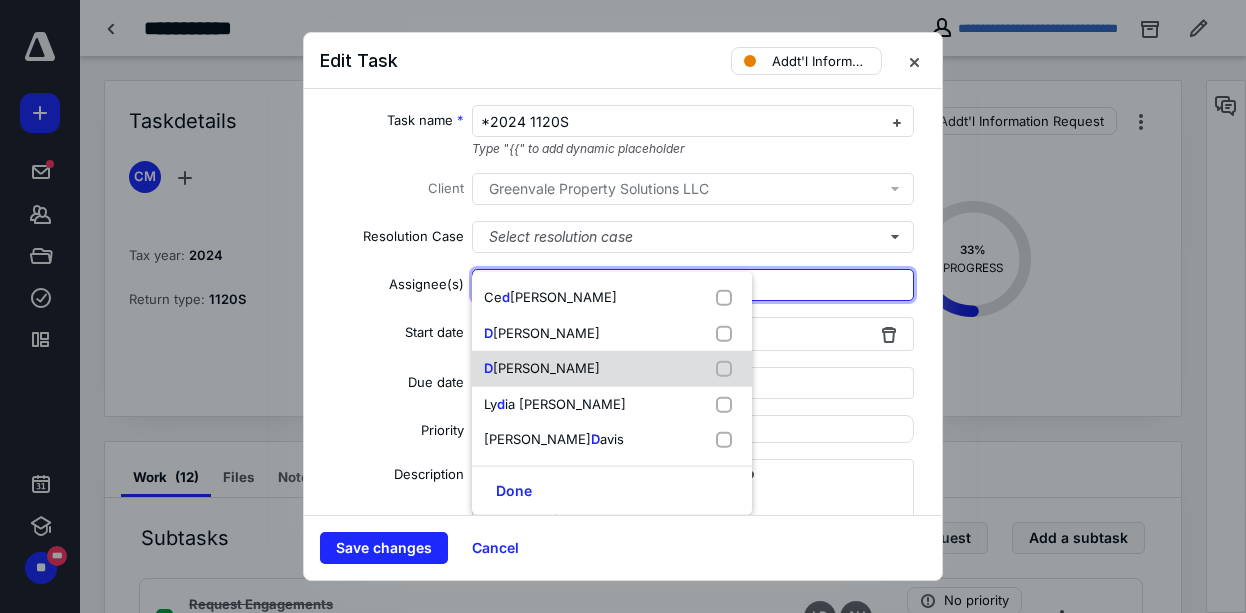 click on "D [PERSON_NAME]" at bounding box center (542, 369) 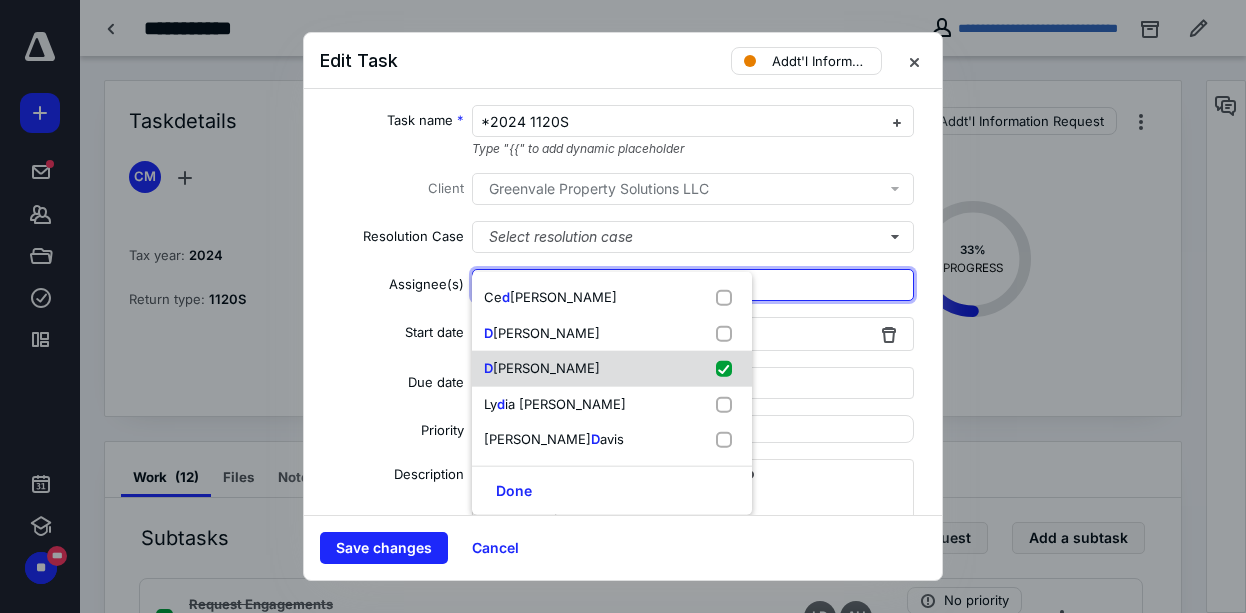 checkbox on "true" 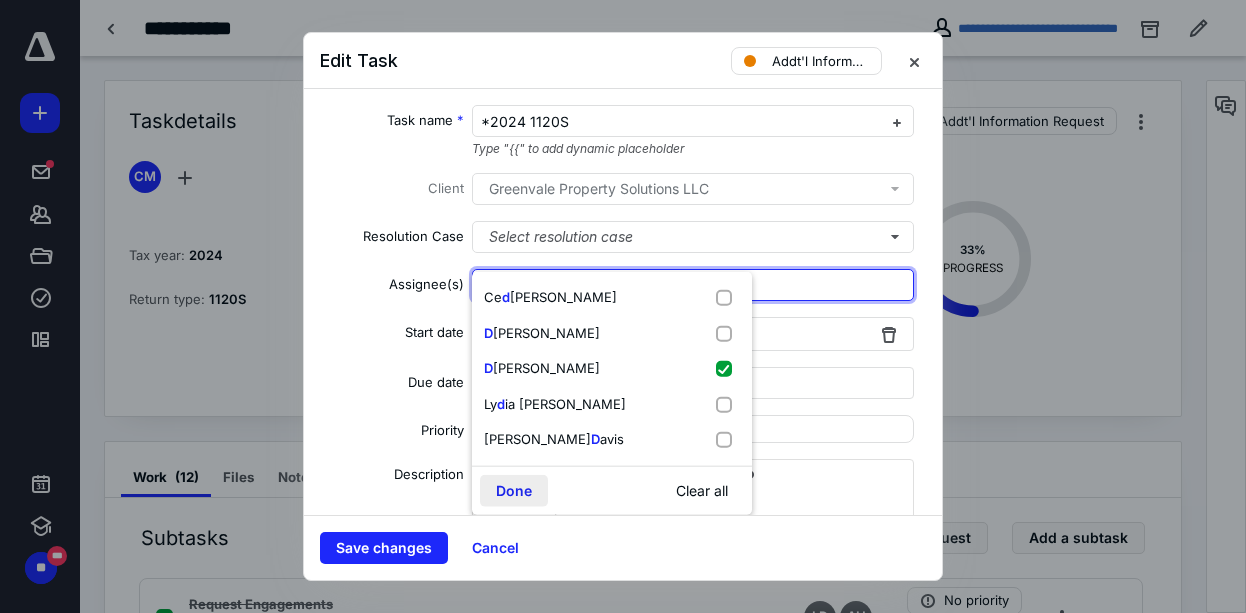 type on "d" 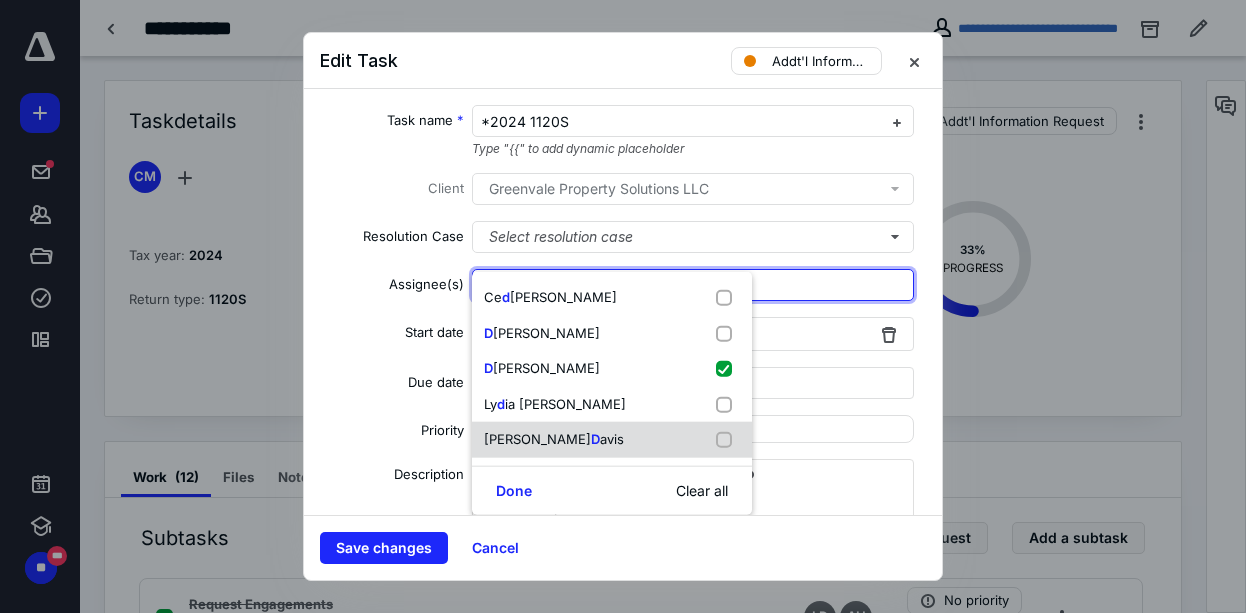 drag, startPoint x: 511, startPoint y: 493, endPoint x: 523, endPoint y: 456, distance: 38.8973 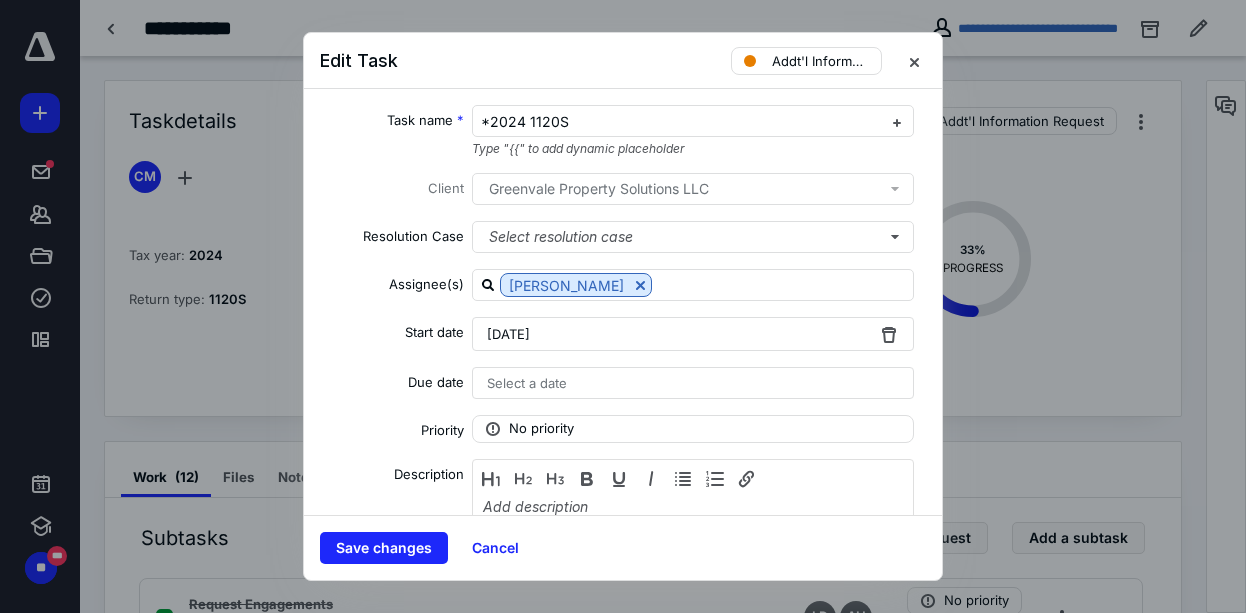 click on "[DATE]" at bounding box center (508, 334) 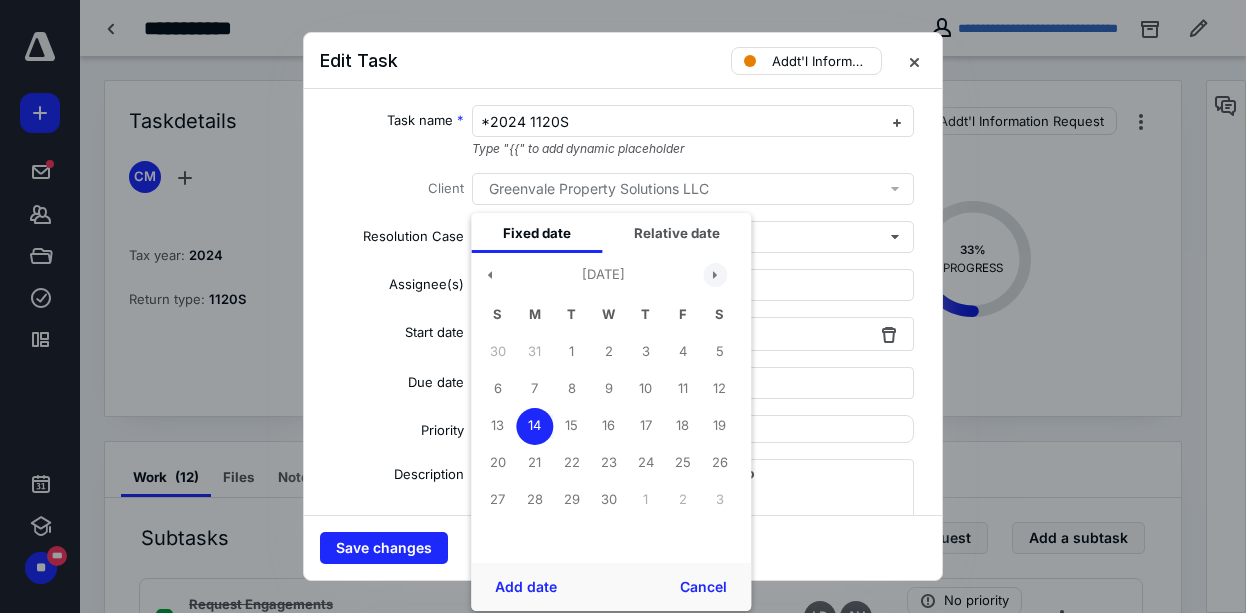 click at bounding box center (715, 275) 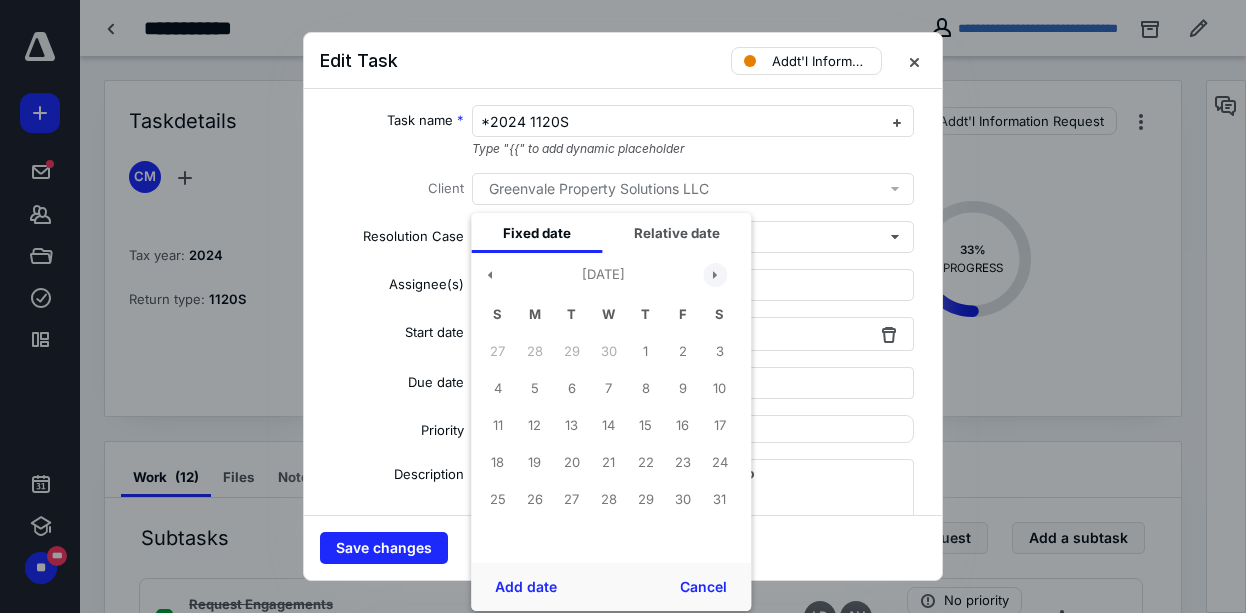click at bounding box center (715, 275) 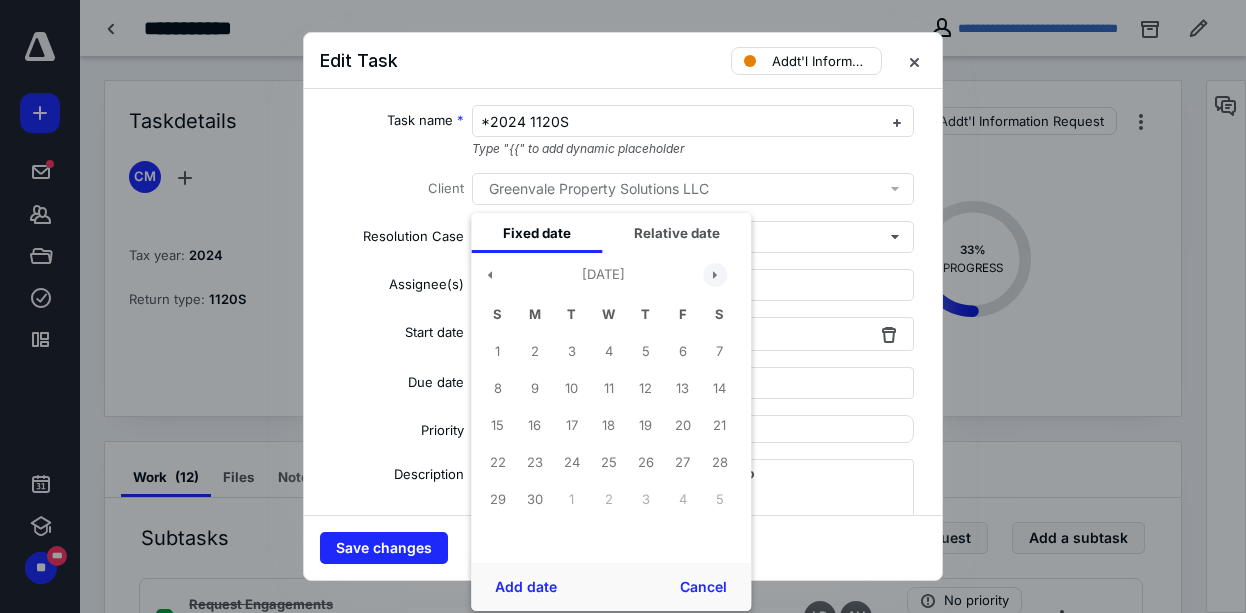 click at bounding box center (715, 275) 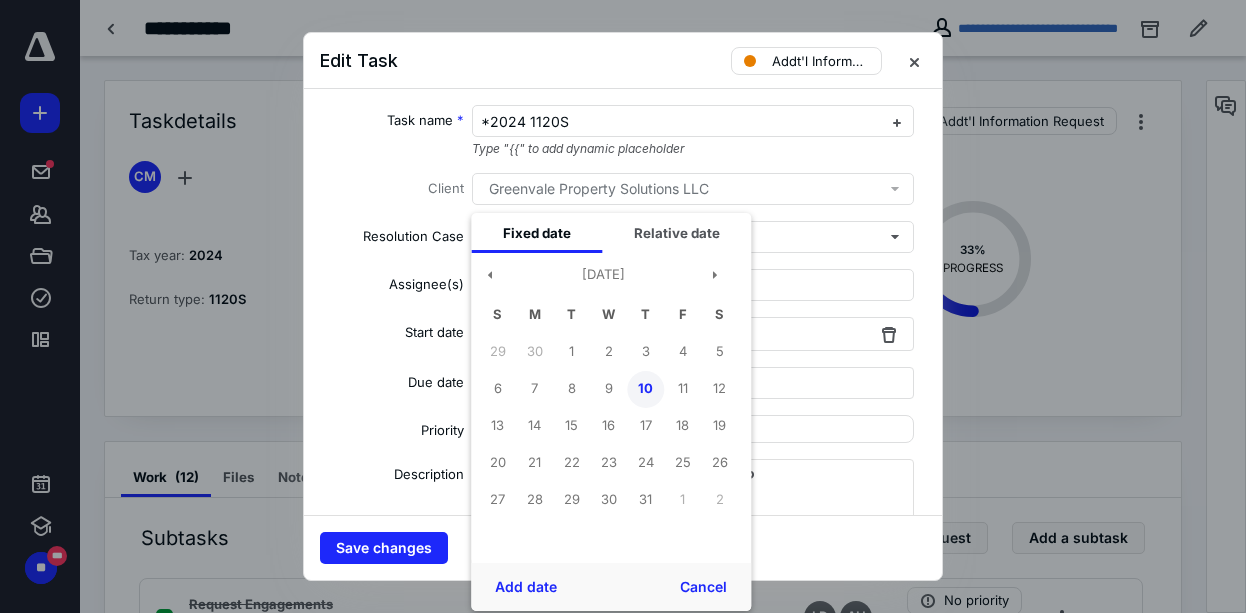 click on "10" at bounding box center (645, 389) 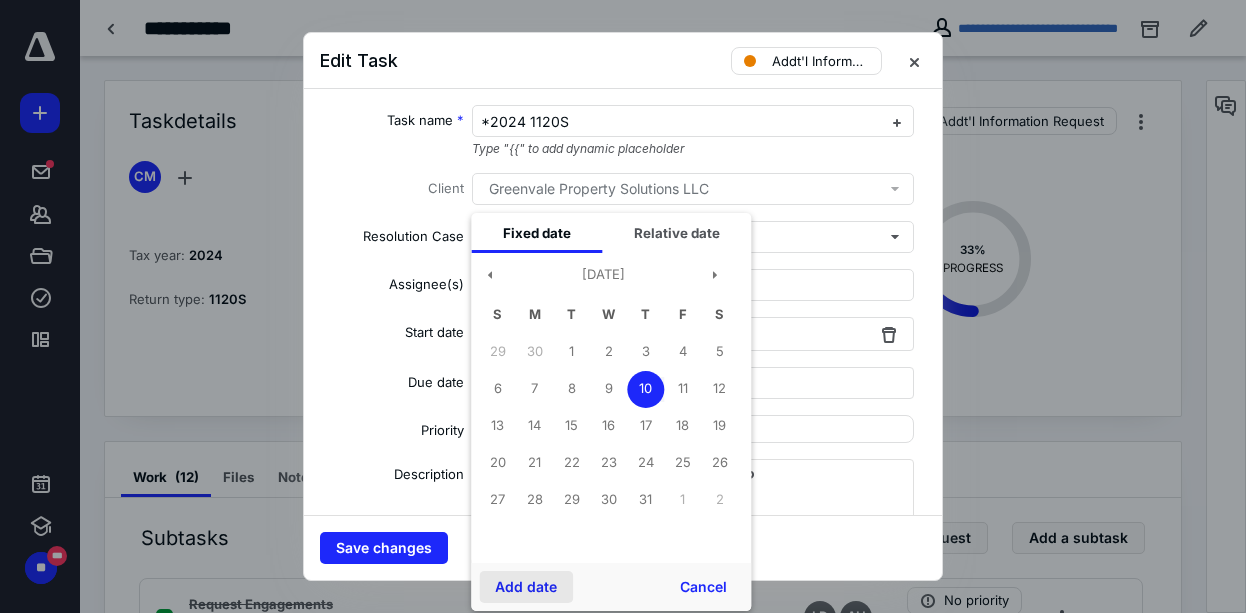 click on "Add date" at bounding box center (526, 587) 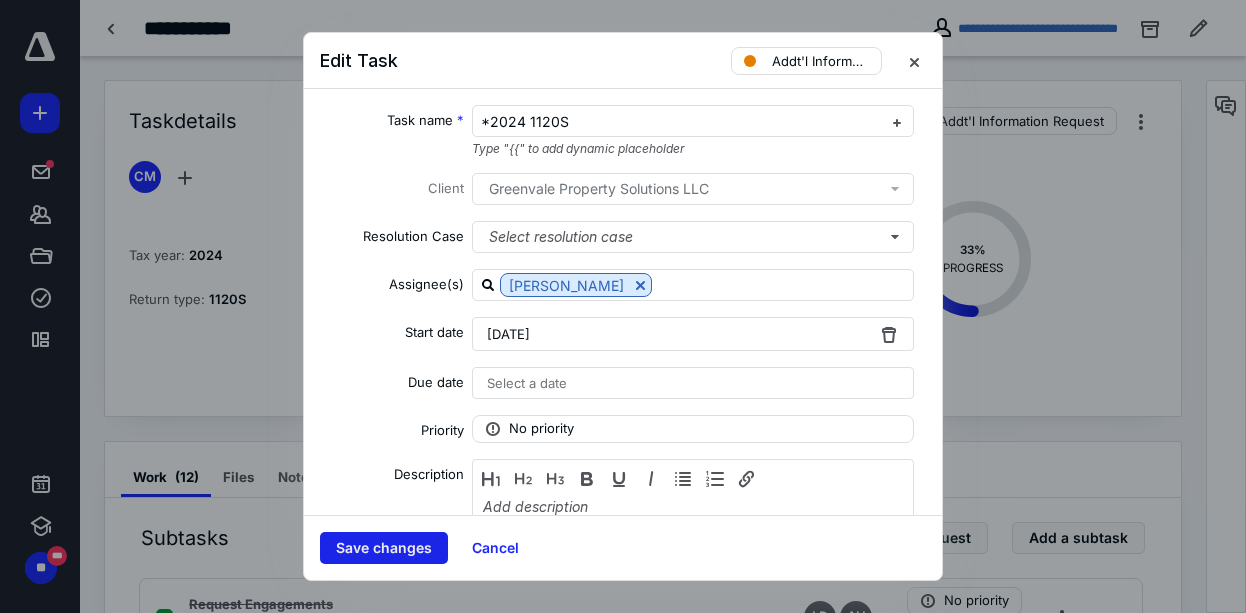 click on "Save changes" at bounding box center [384, 548] 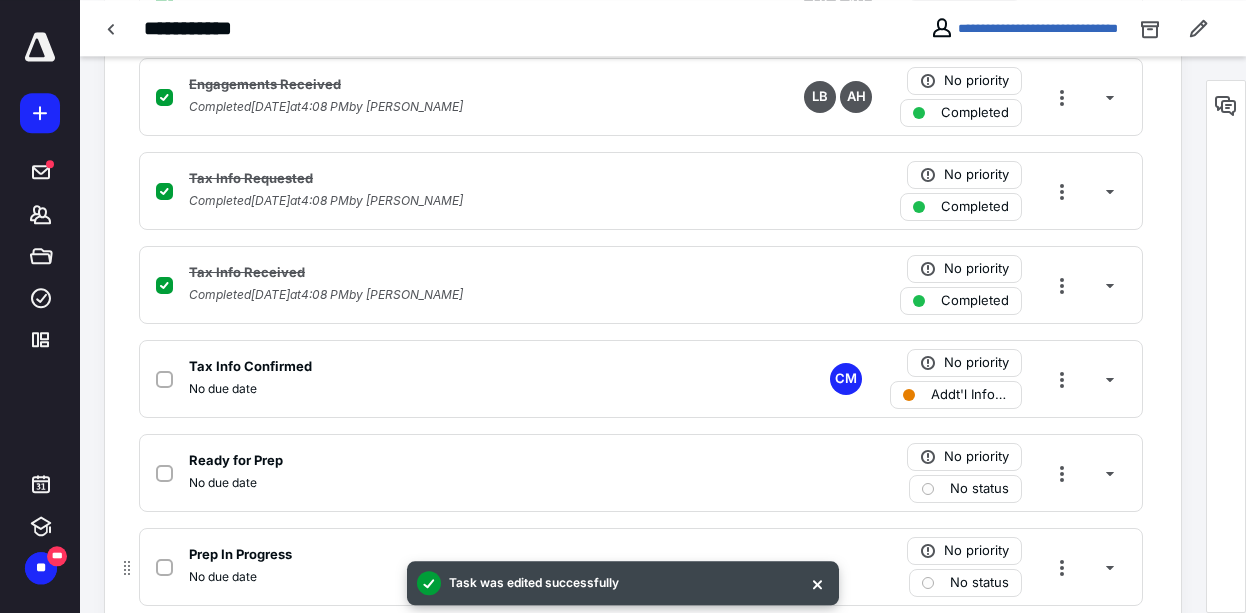 scroll, scrollTop: 728, scrollLeft: 0, axis: vertical 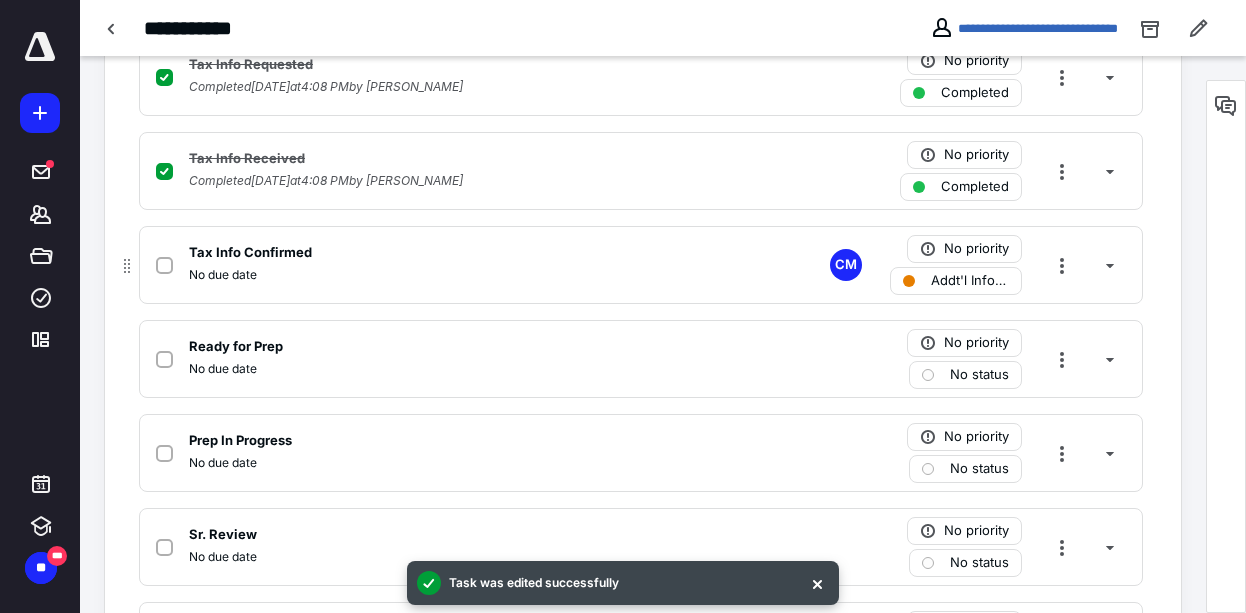 click 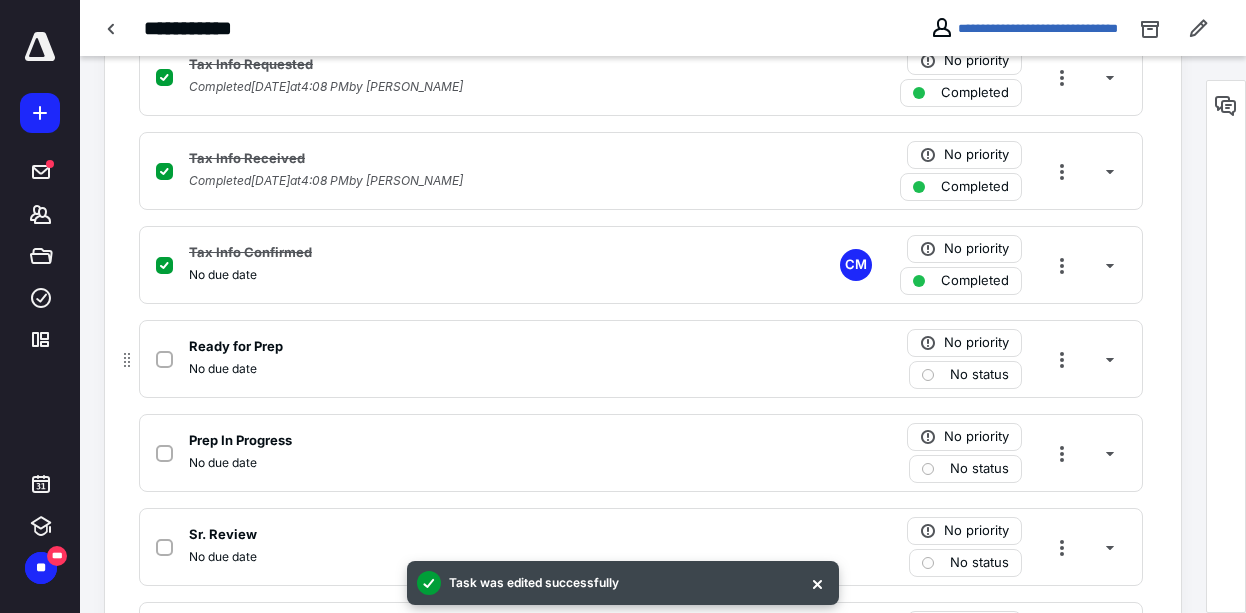 click 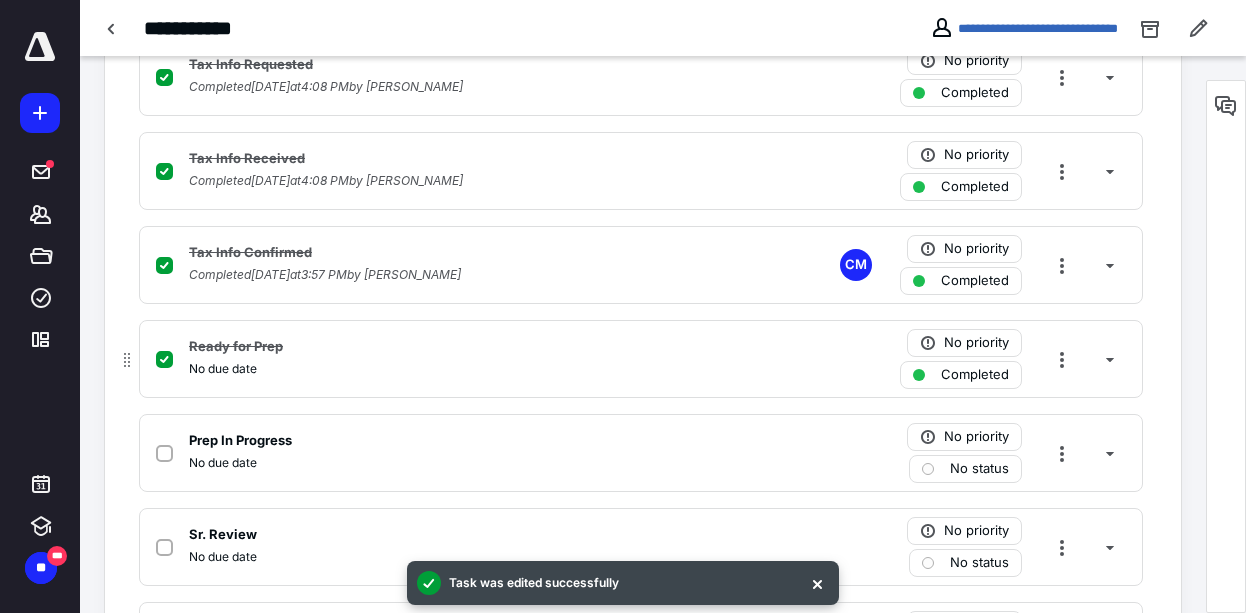 drag, startPoint x: 169, startPoint y: 455, endPoint x: 341, endPoint y: 396, distance: 181.83784 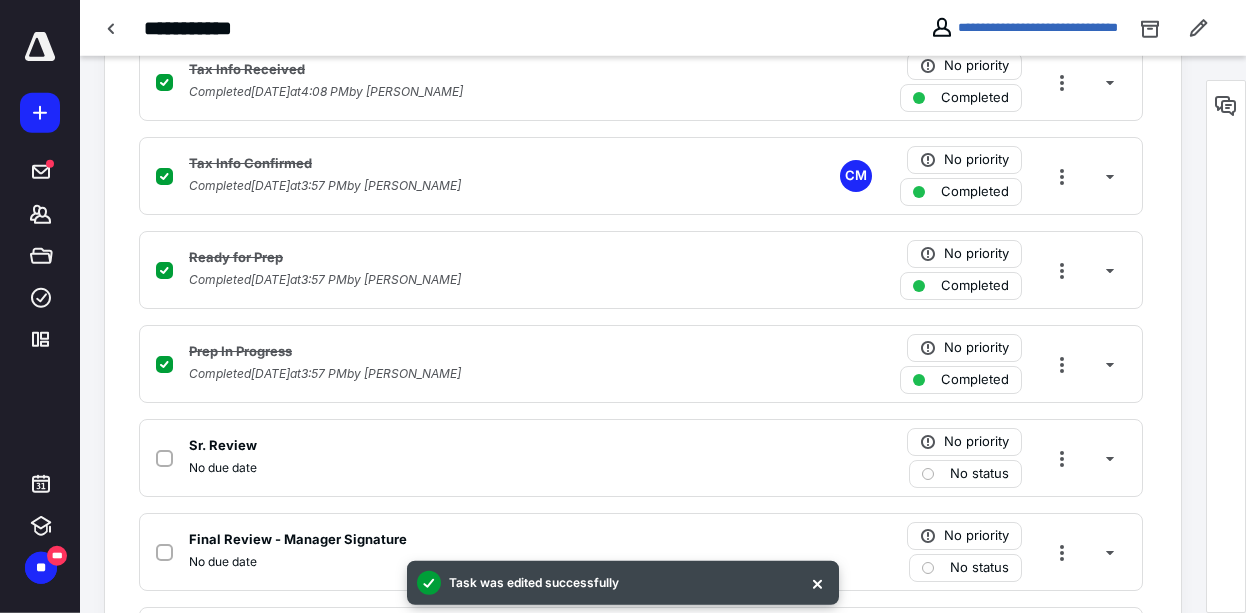 scroll, scrollTop: 936, scrollLeft: 0, axis: vertical 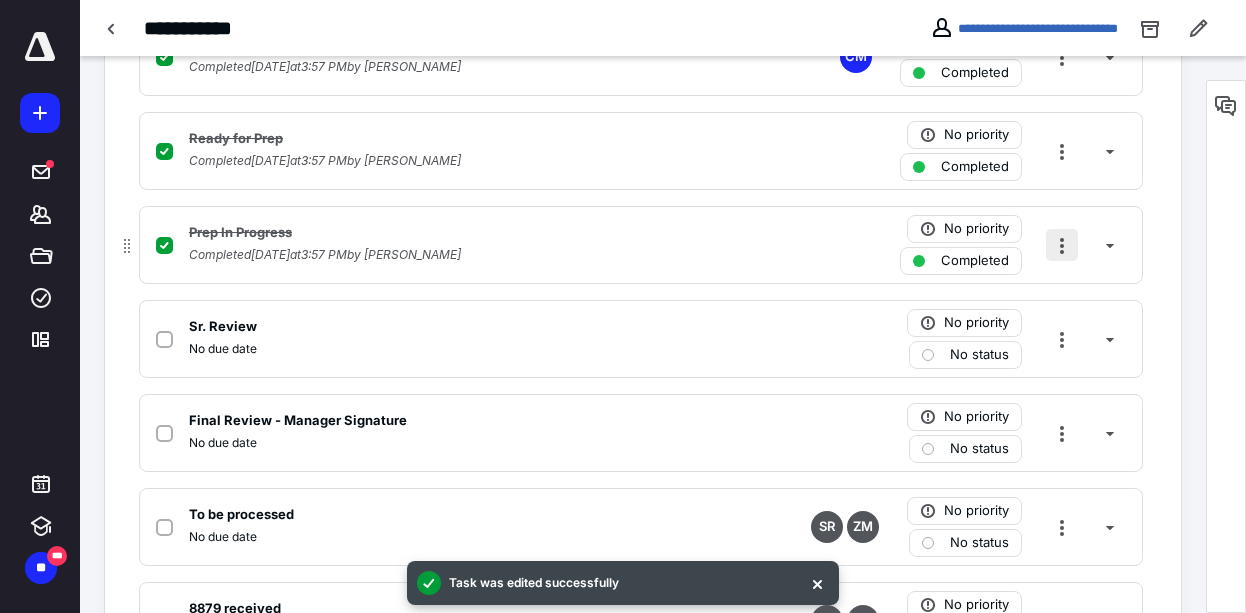 click at bounding box center (1062, 245) 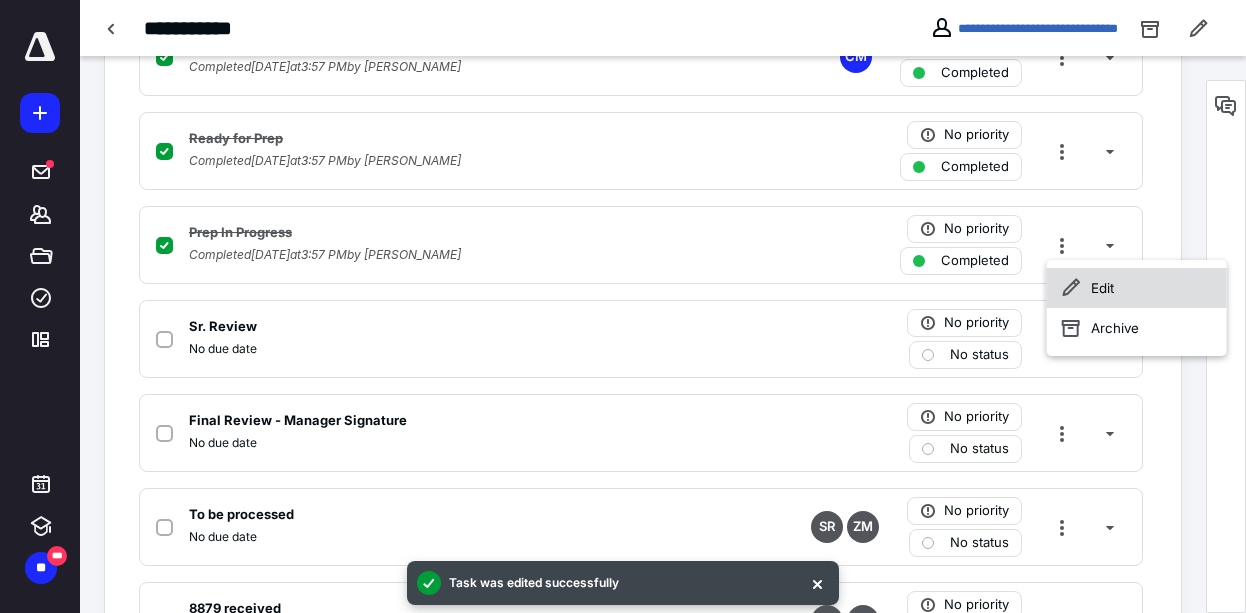 click on "Edit" at bounding box center [1137, 288] 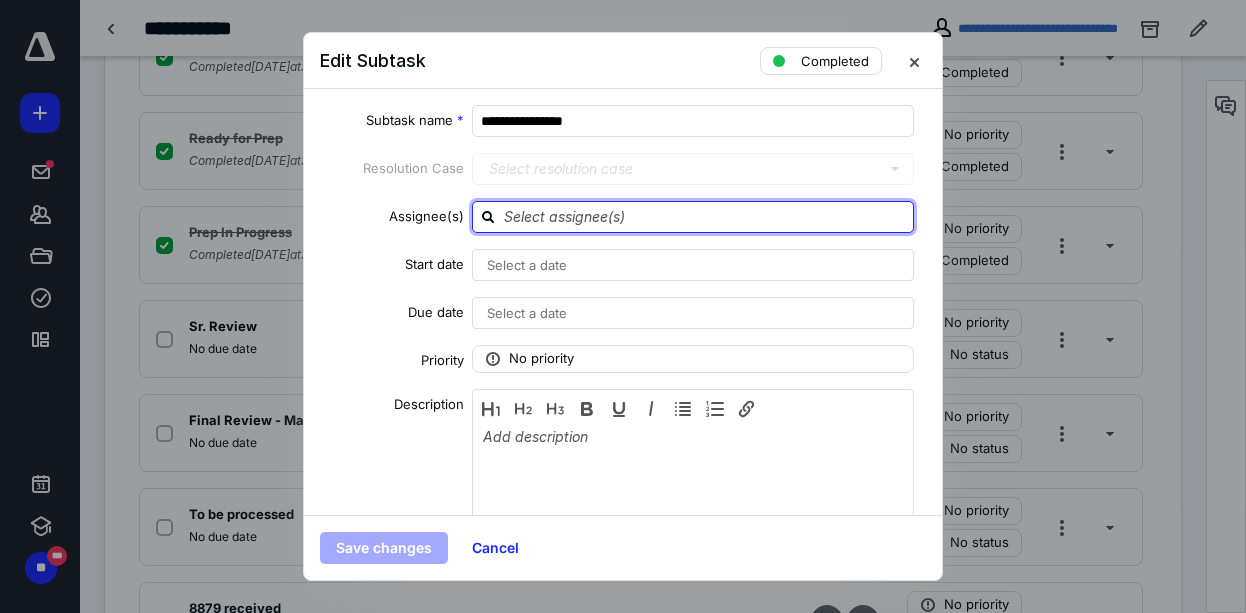click at bounding box center (705, 216) 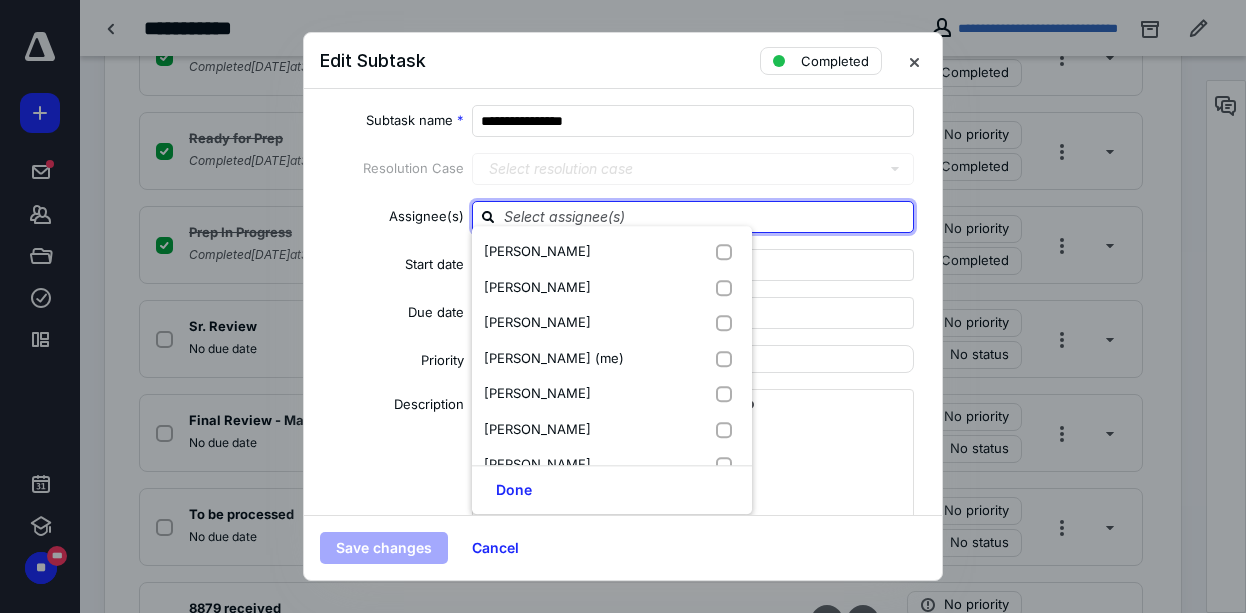 type on "c" 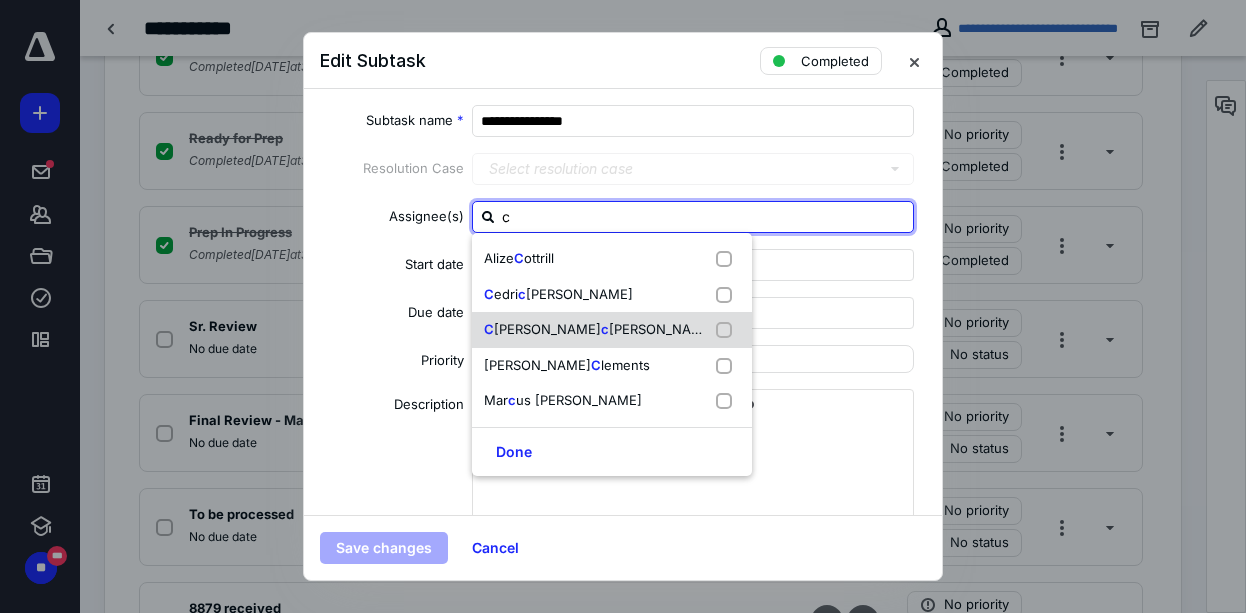 click on "[PERSON_NAME]" at bounding box center (547, 329) 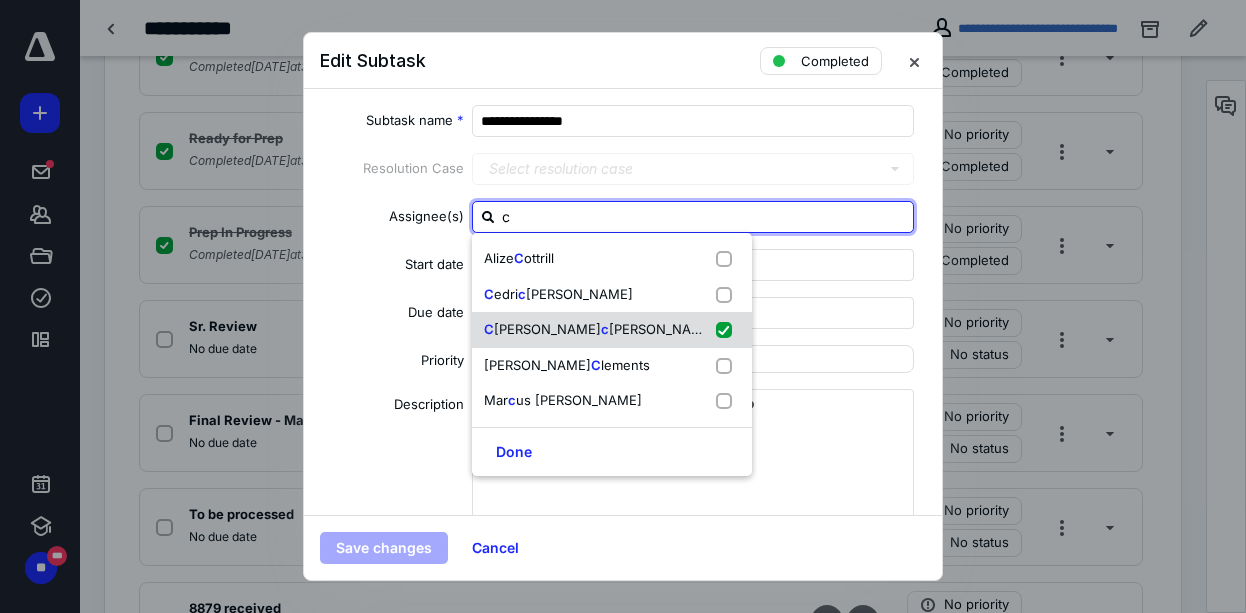 checkbox on "true" 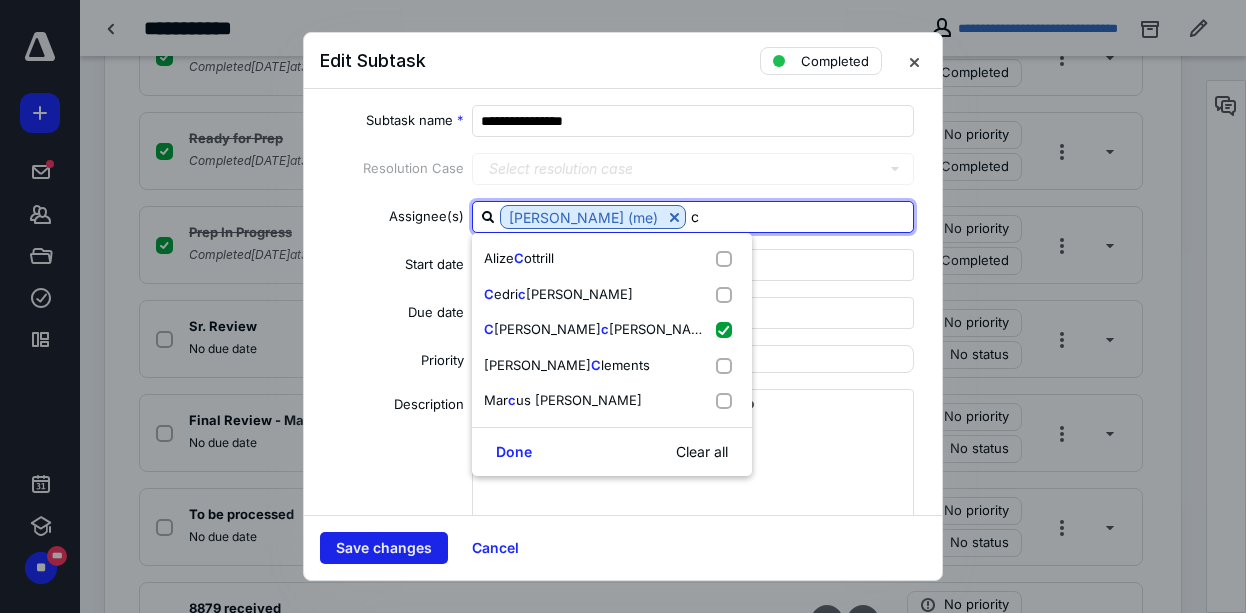 type on "c" 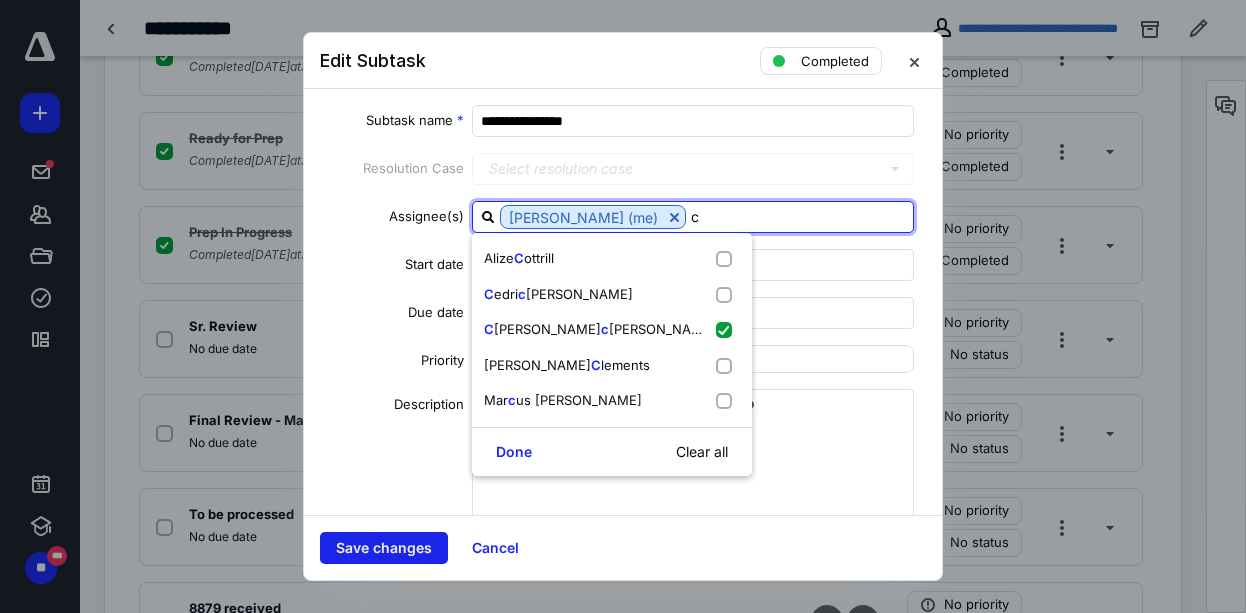 click on "Save changes" at bounding box center (384, 548) 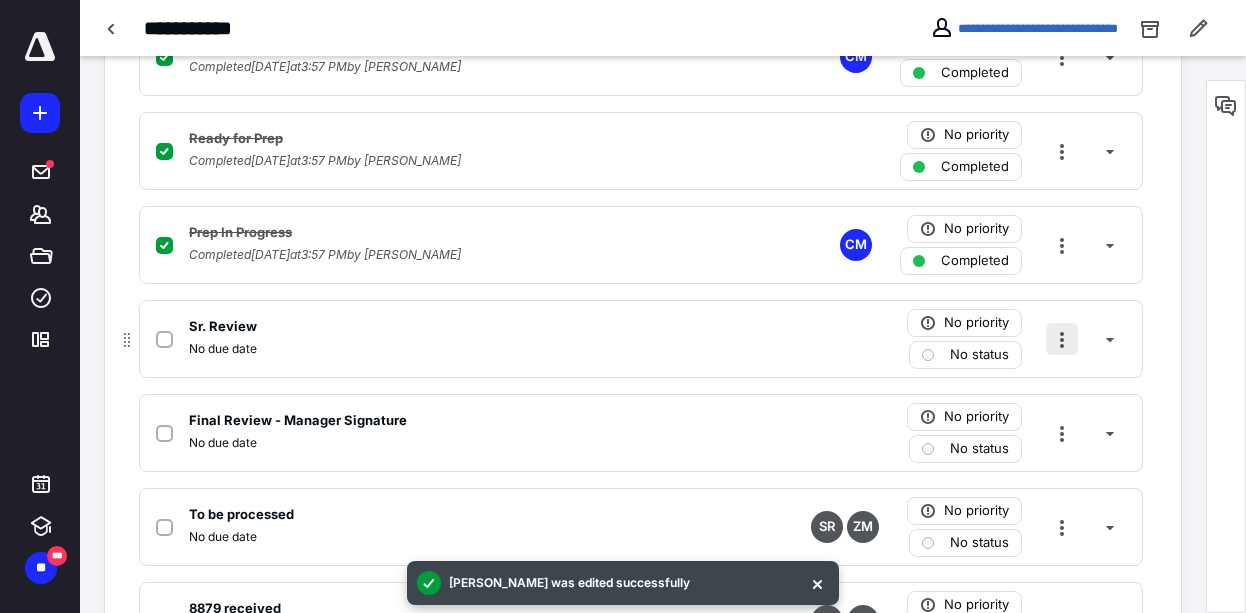 click at bounding box center [1062, 339] 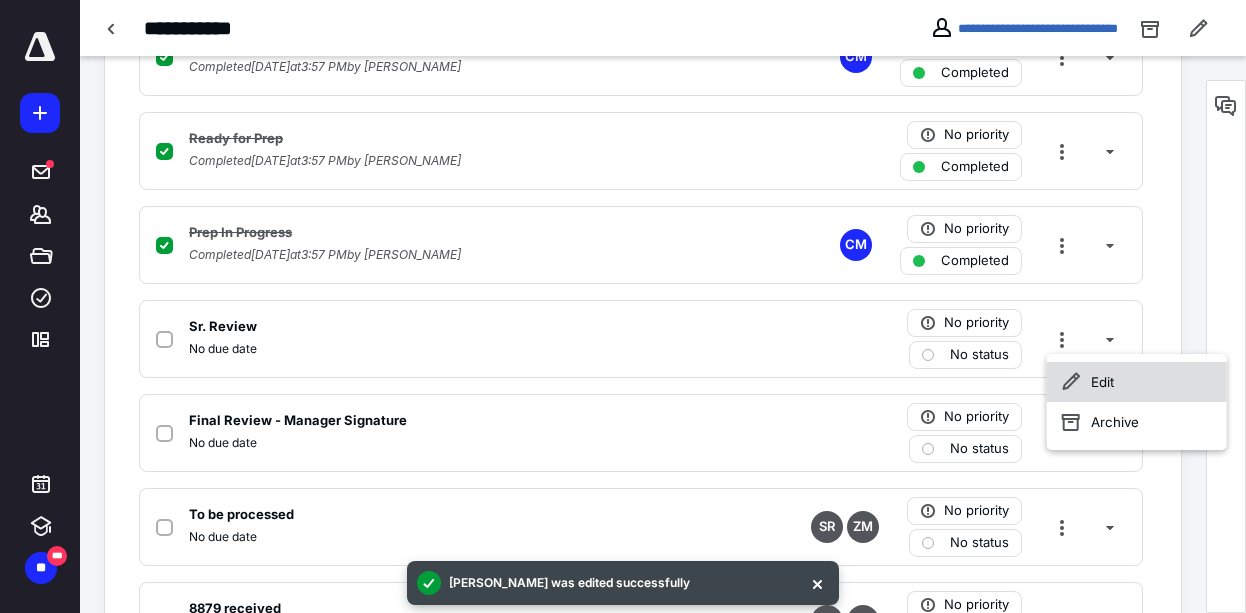 click on "Edit" at bounding box center (1137, 382) 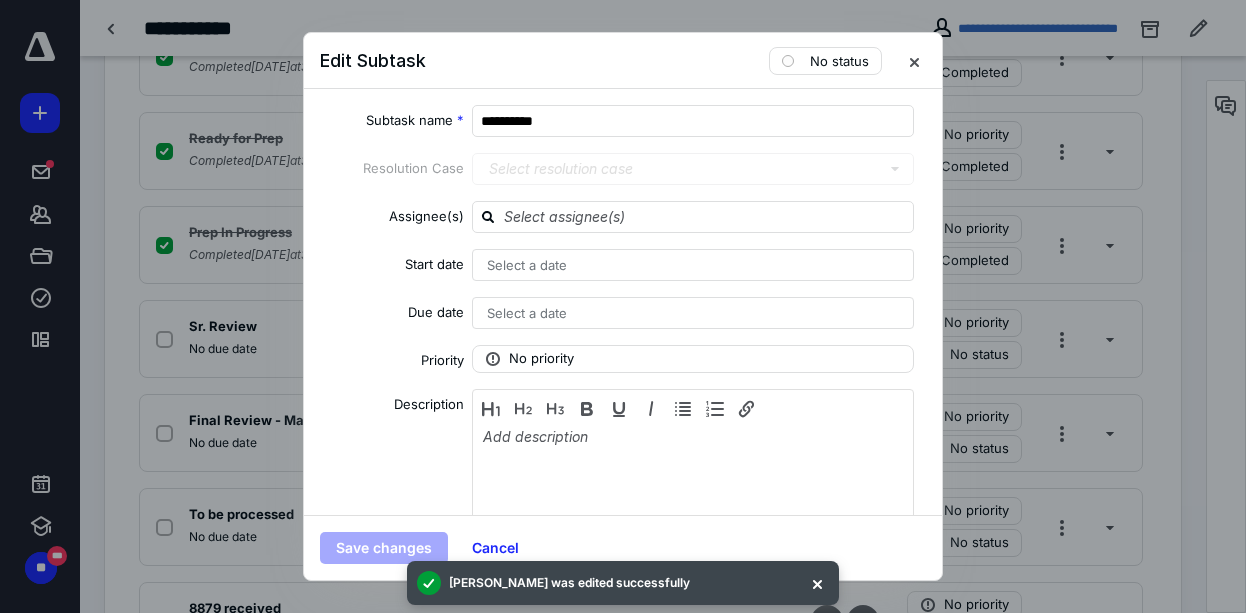 click on "Select a date" at bounding box center [527, 265] 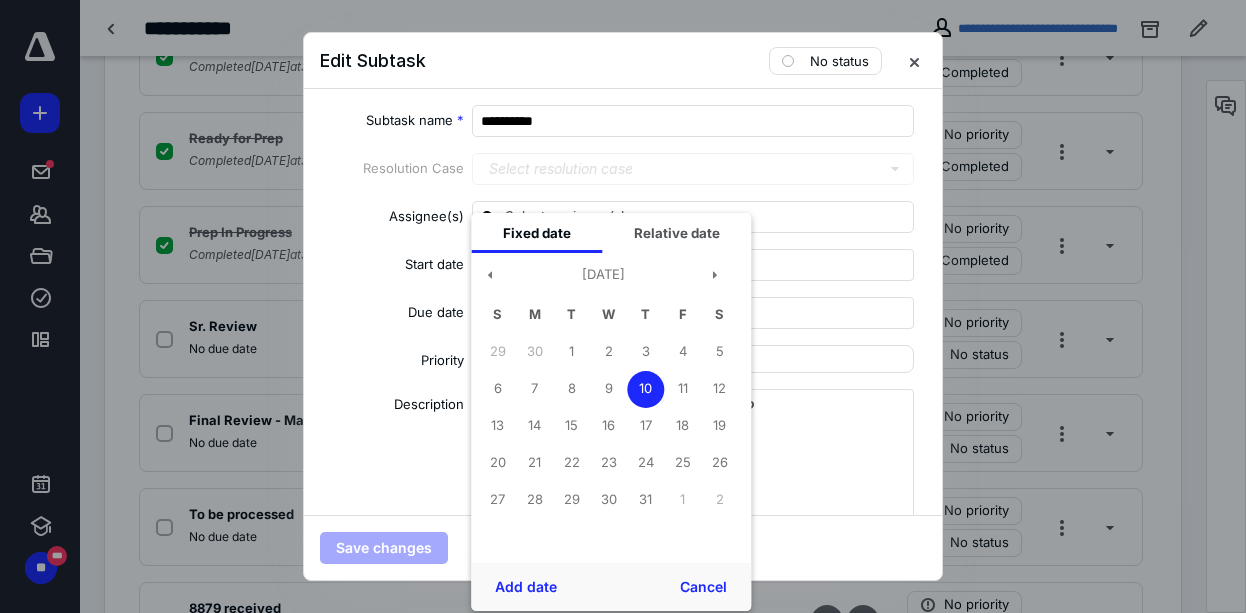 click on "10" at bounding box center [645, 389] 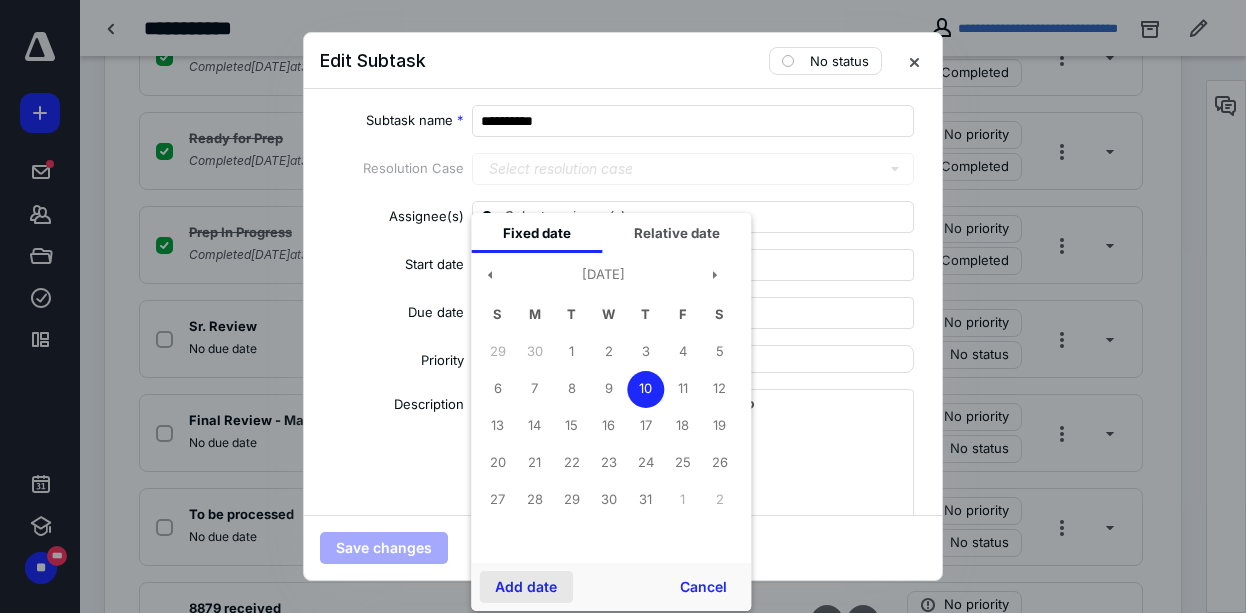 click on "Add date" at bounding box center (526, 587) 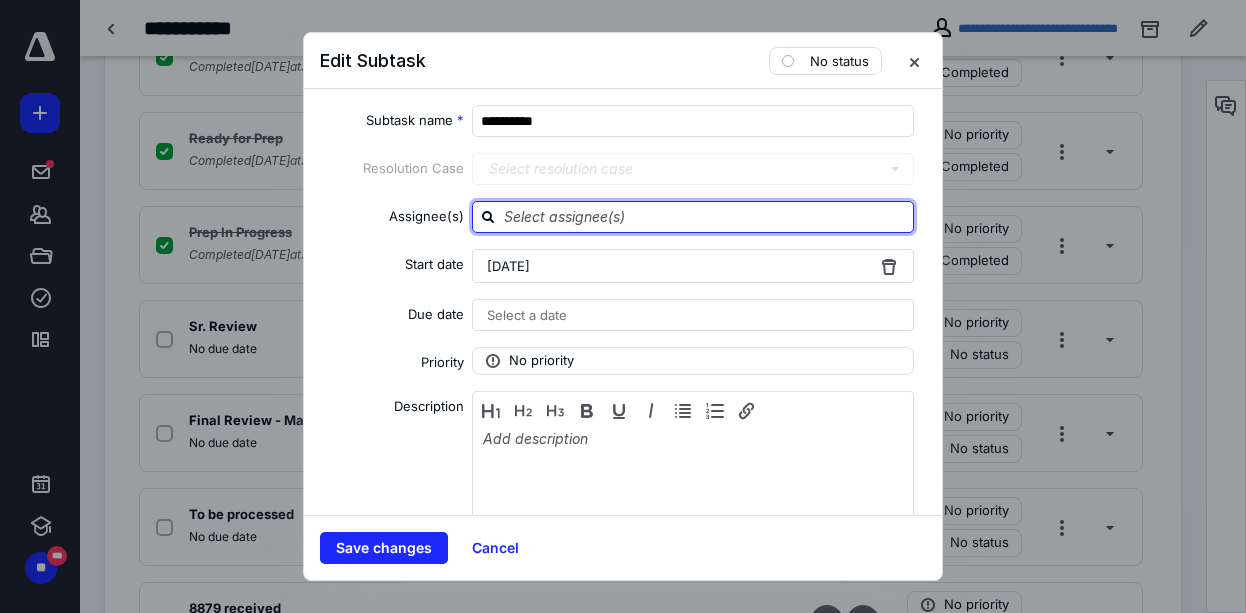 click at bounding box center [705, 216] 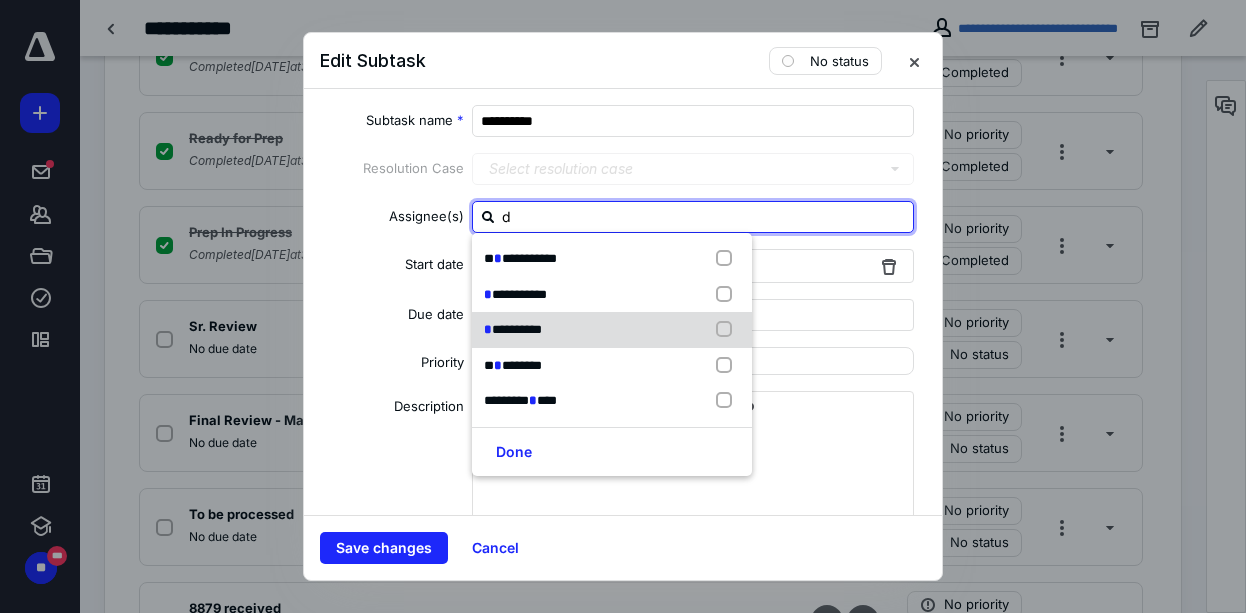 click on "**********" at bounding box center [517, 329] 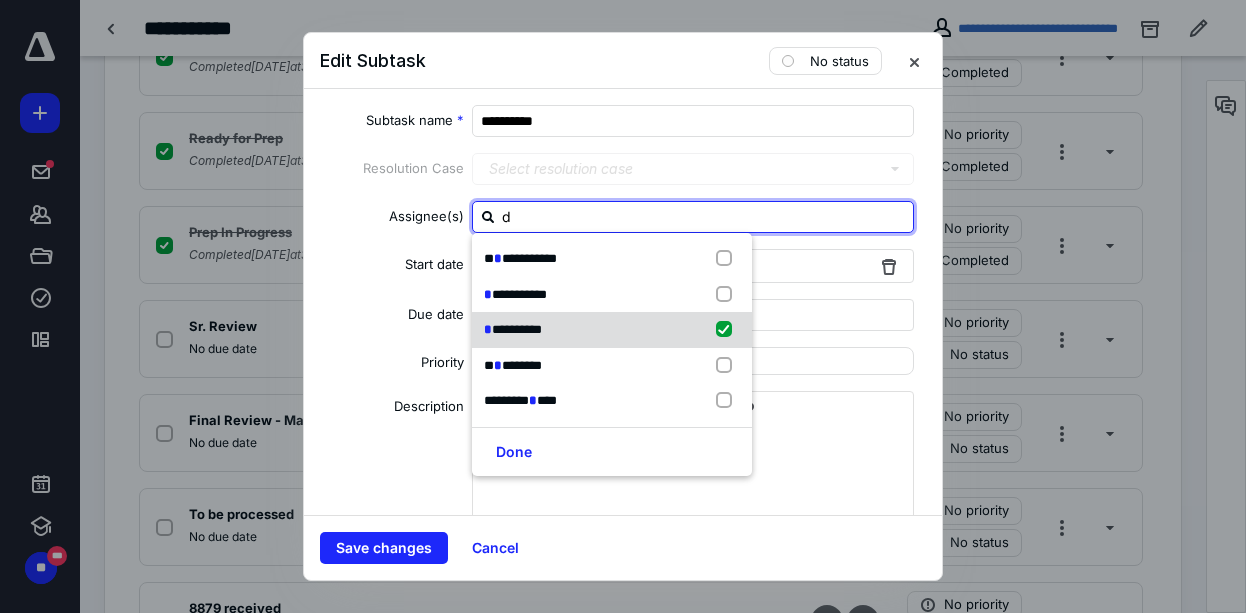 checkbox on "true" 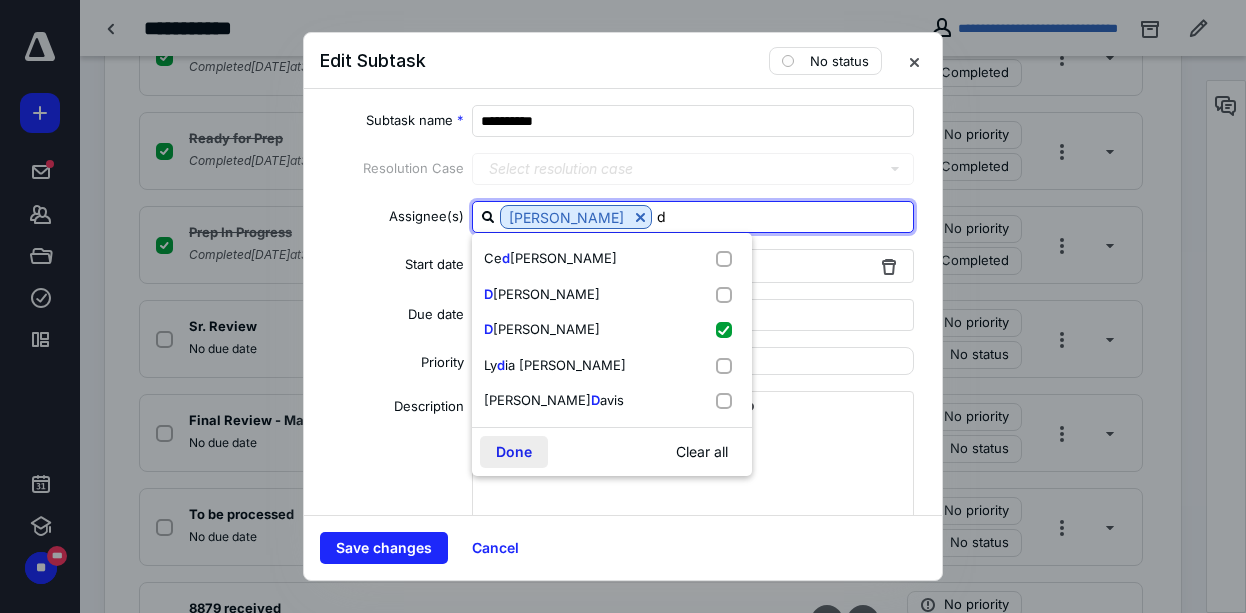 type on "d" 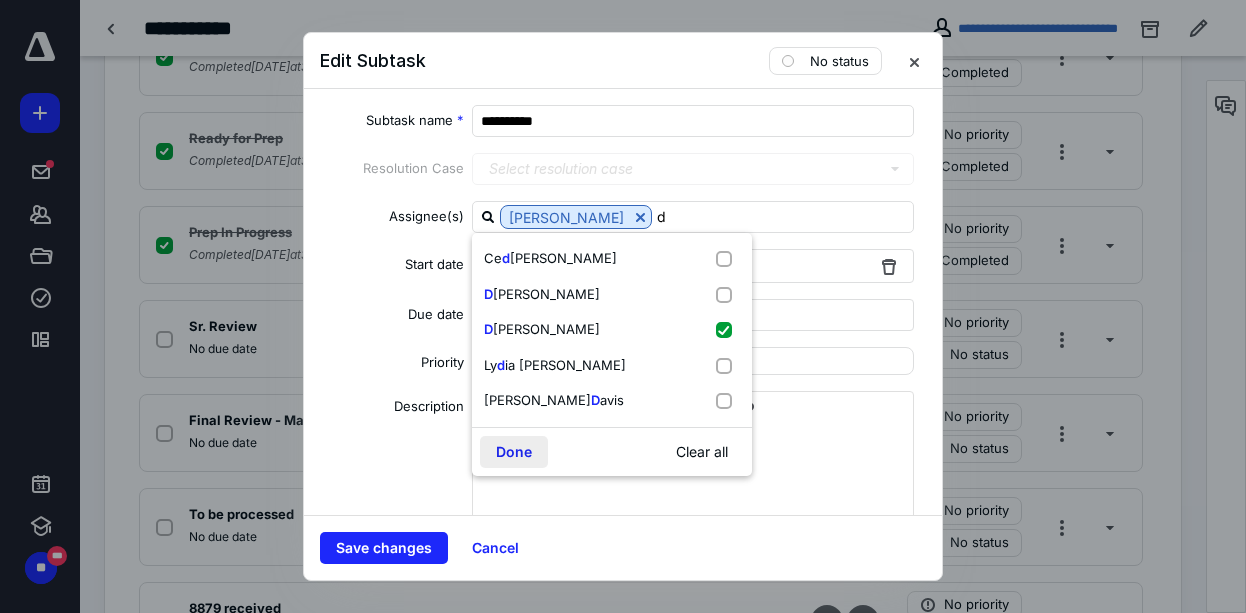 click on "Done" at bounding box center (514, 452) 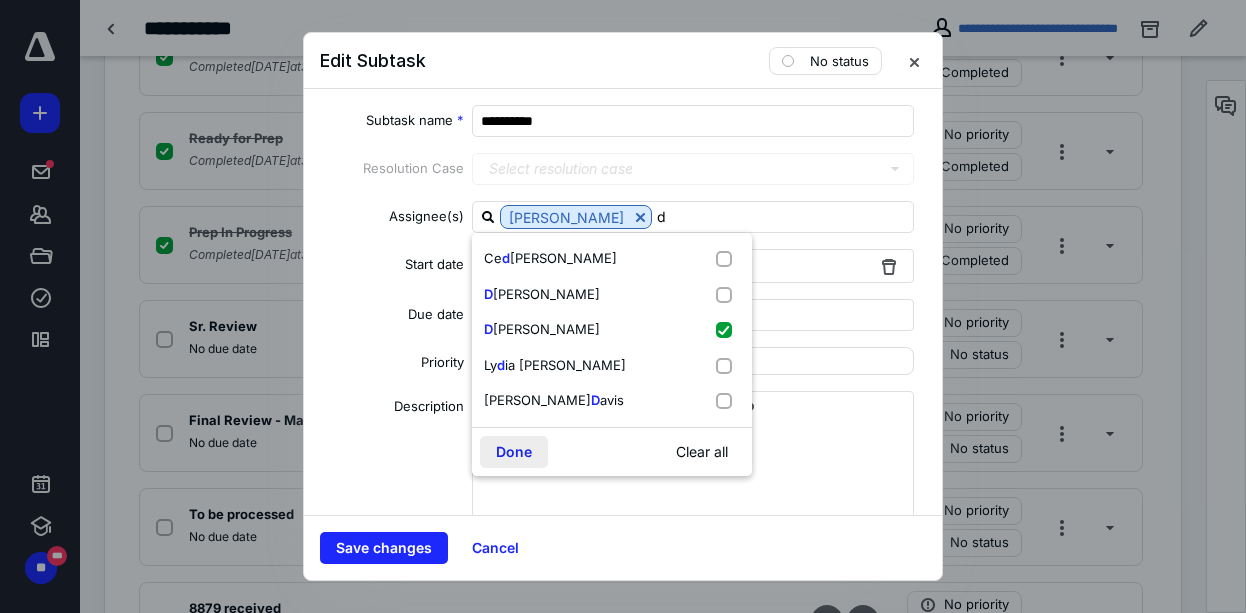 type 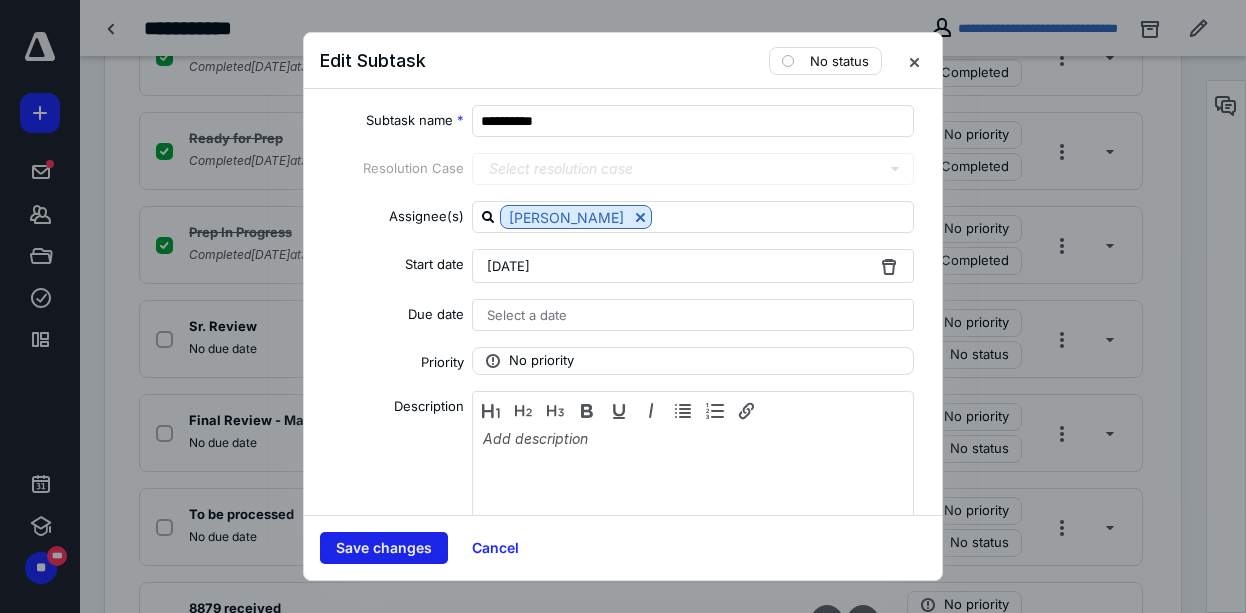 click on "Save changes" at bounding box center (384, 548) 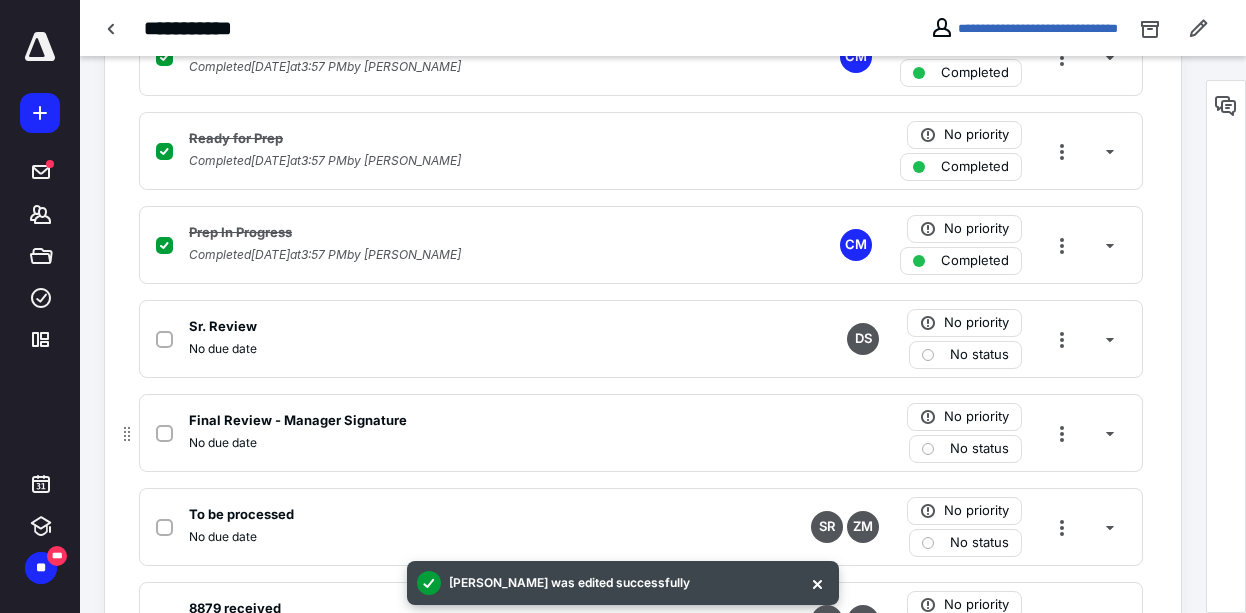 click on "No status" at bounding box center (979, 449) 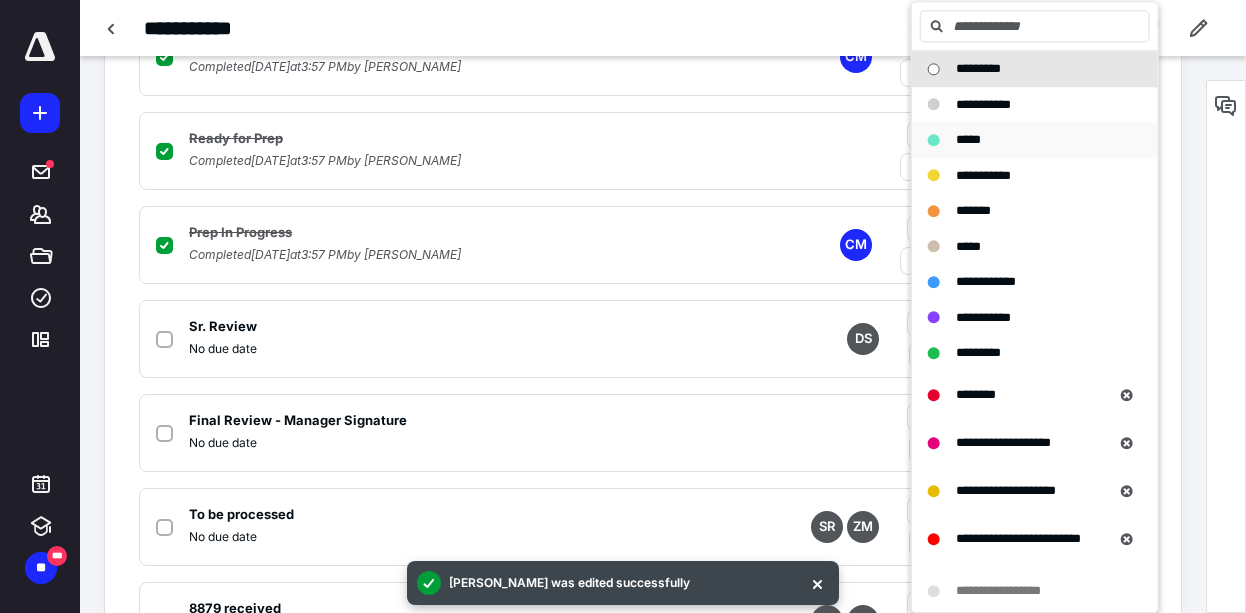 click on "*****" at bounding box center (968, 139) 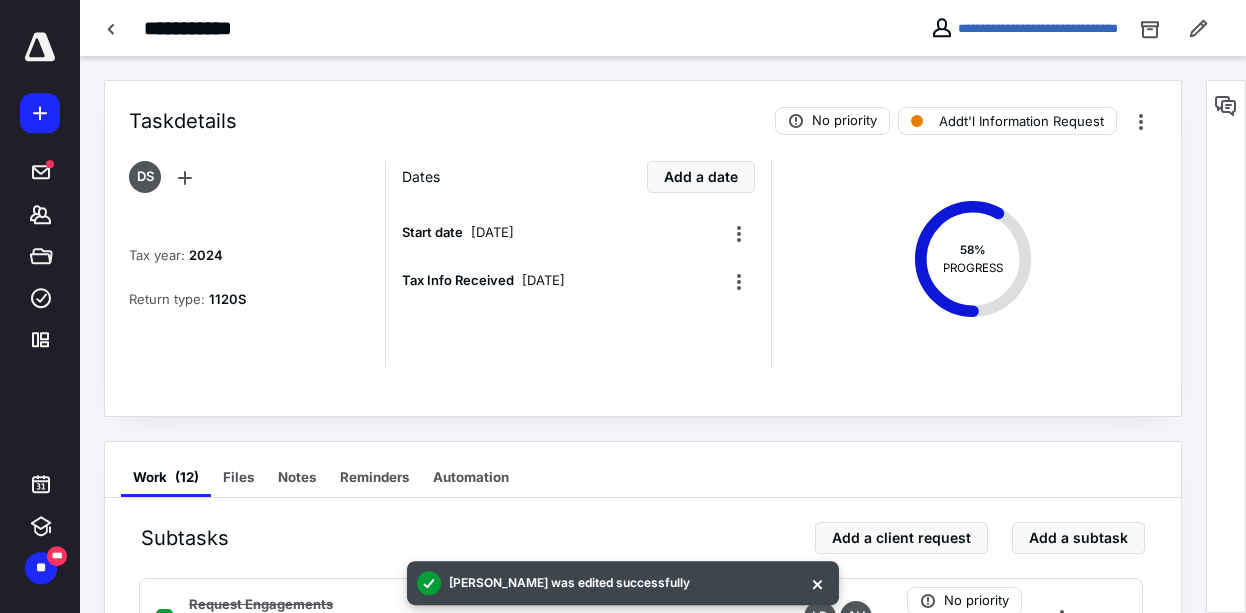scroll, scrollTop: 0, scrollLeft: 0, axis: both 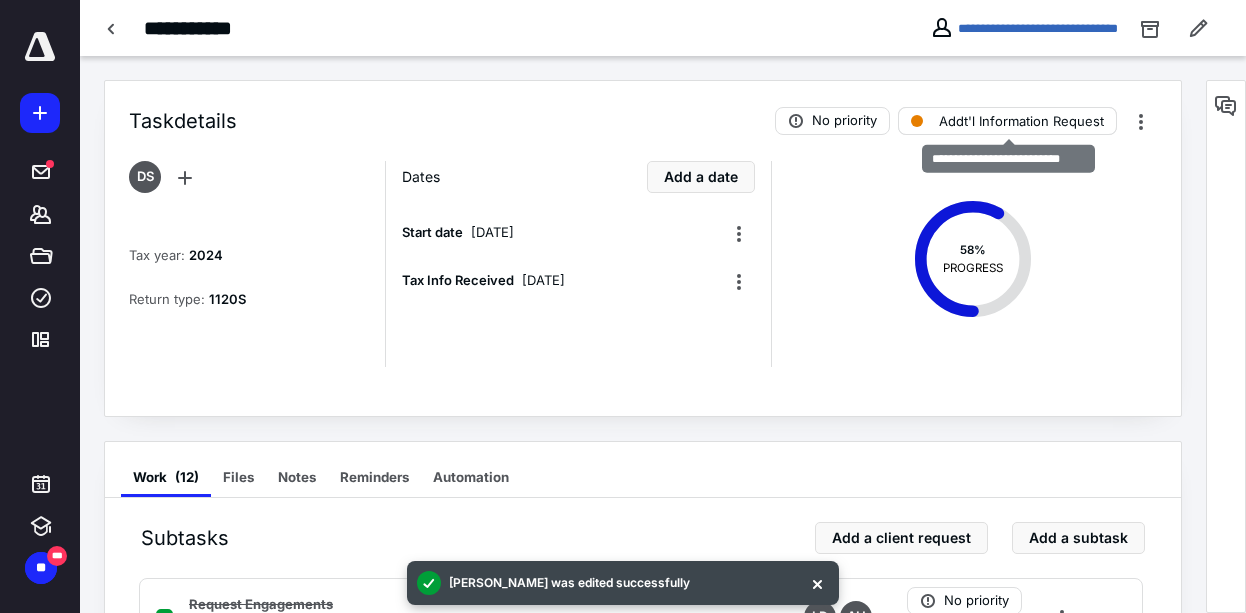 click on "Addt'l Information Request" at bounding box center (1021, 121) 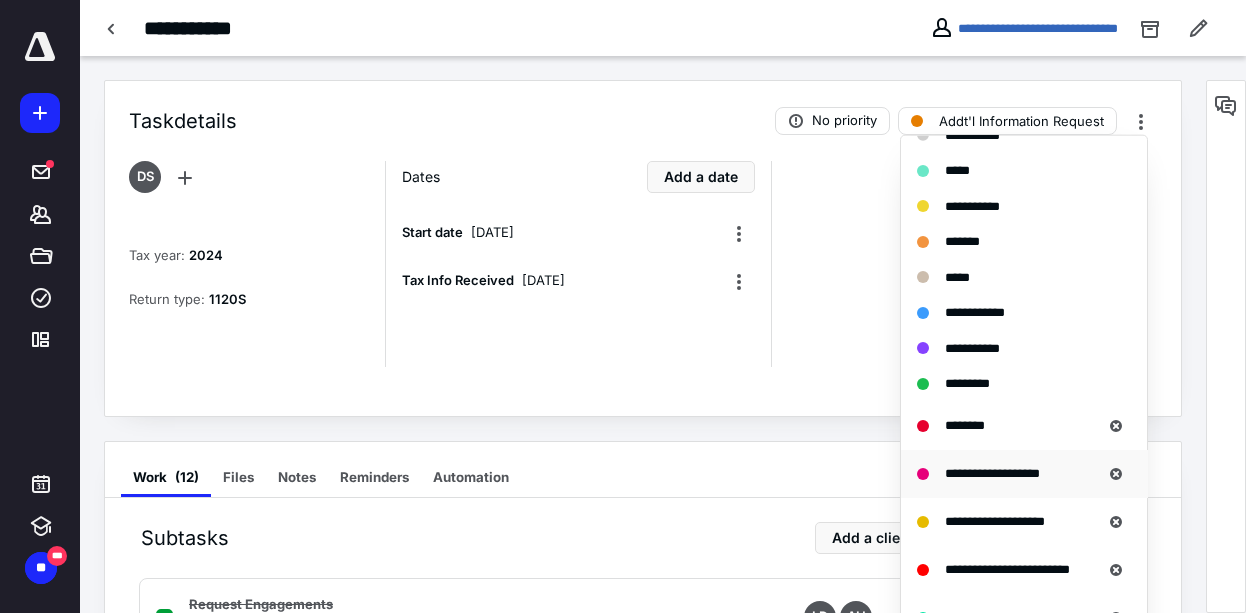 scroll, scrollTop: 192, scrollLeft: 0, axis: vertical 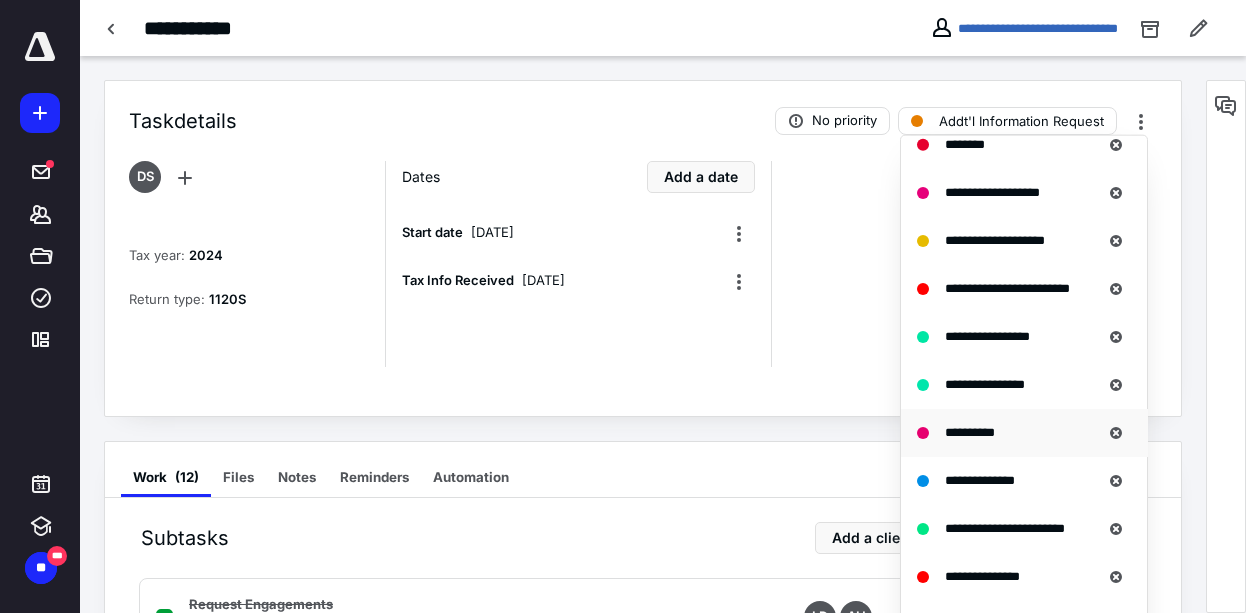 click on "**********" at bounding box center [970, 431] 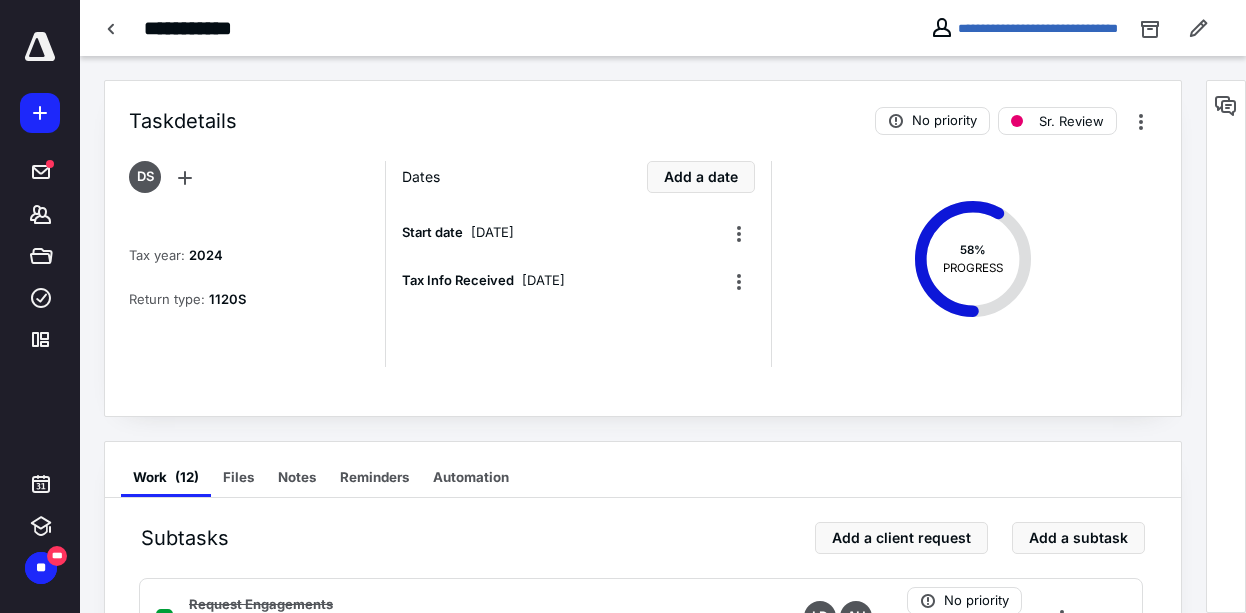 scroll, scrollTop: 384, scrollLeft: 0, axis: vertical 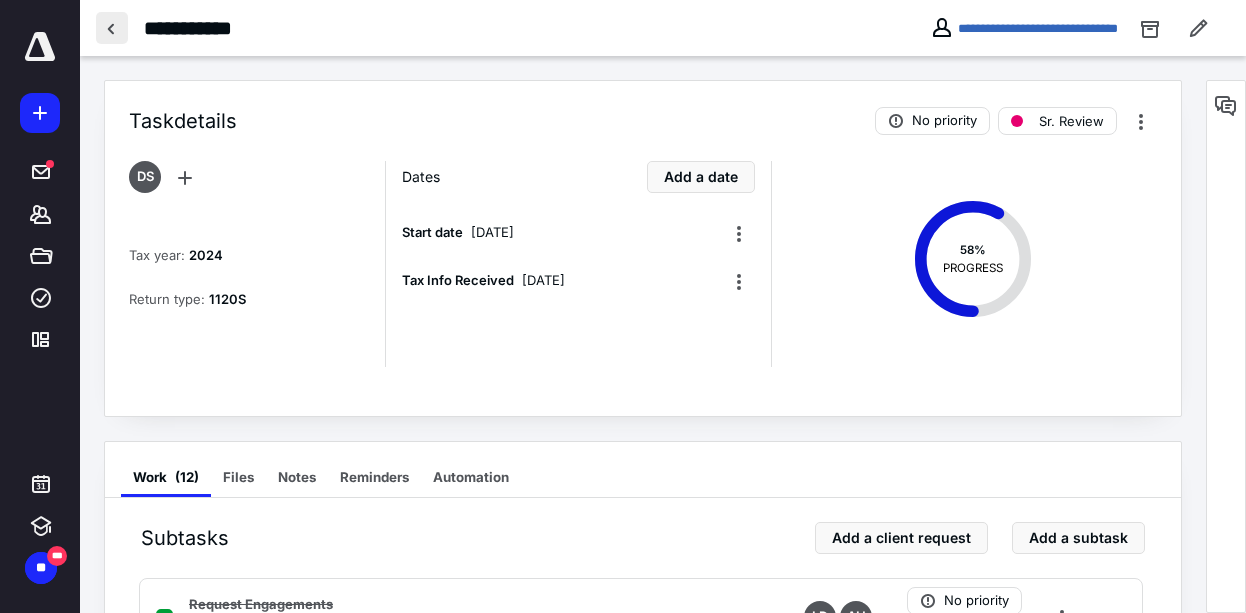 click at bounding box center [112, 28] 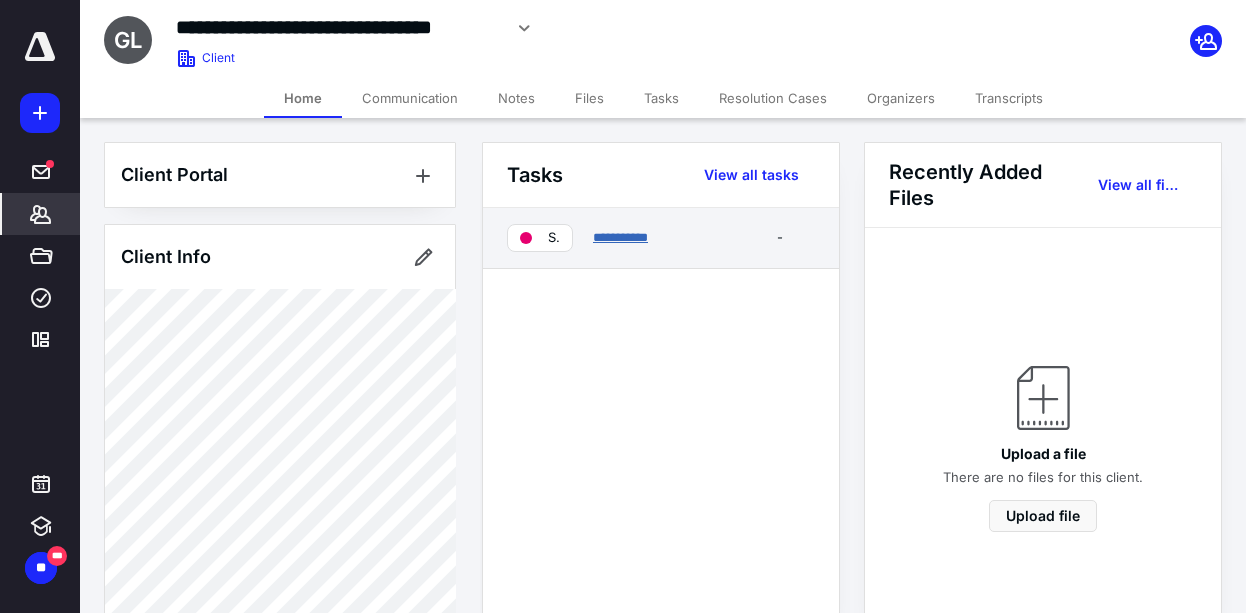 click on "**********" at bounding box center (620, 237) 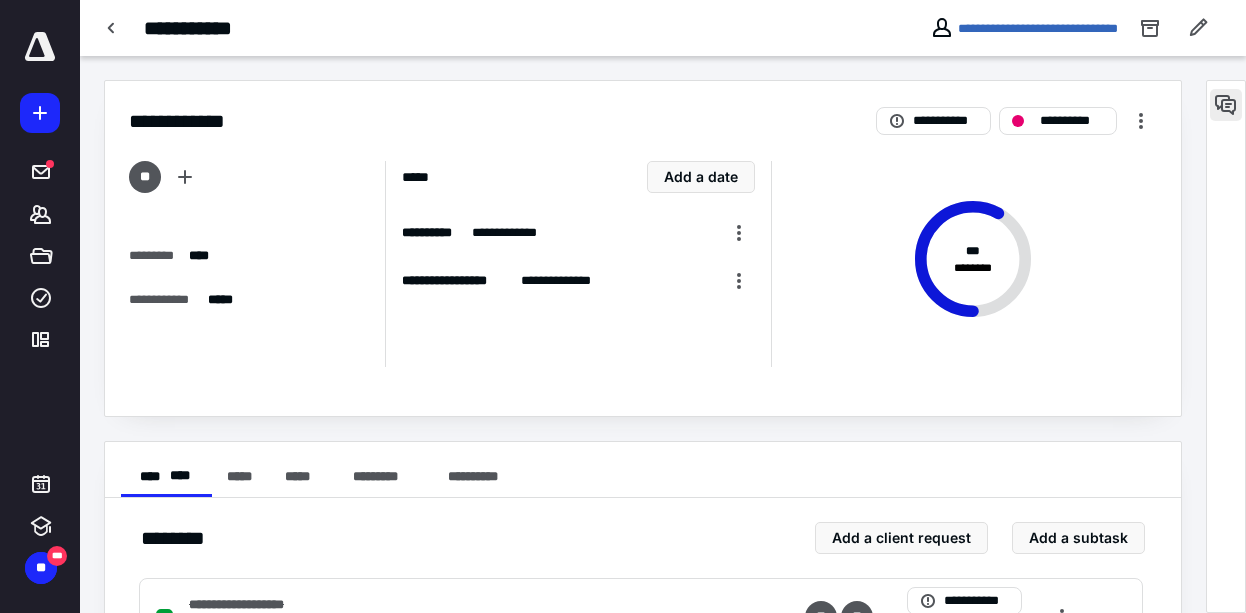 click at bounding box center (1226, 105) 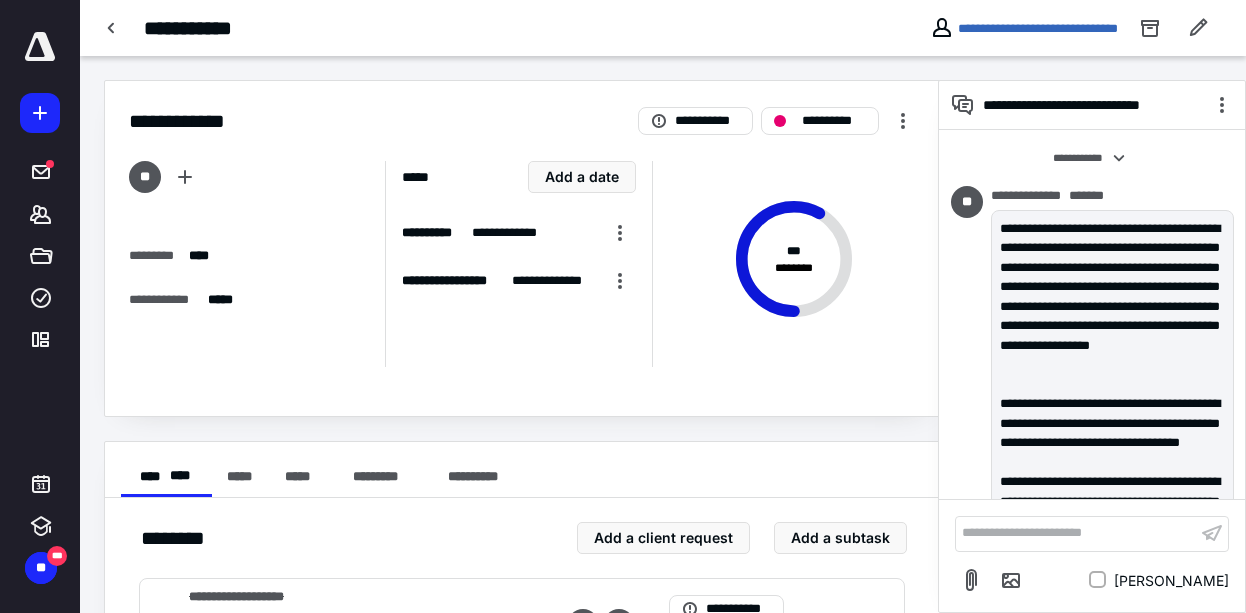 scroll, scrollTop: 943, scrollLeft: 0, axis: vertical 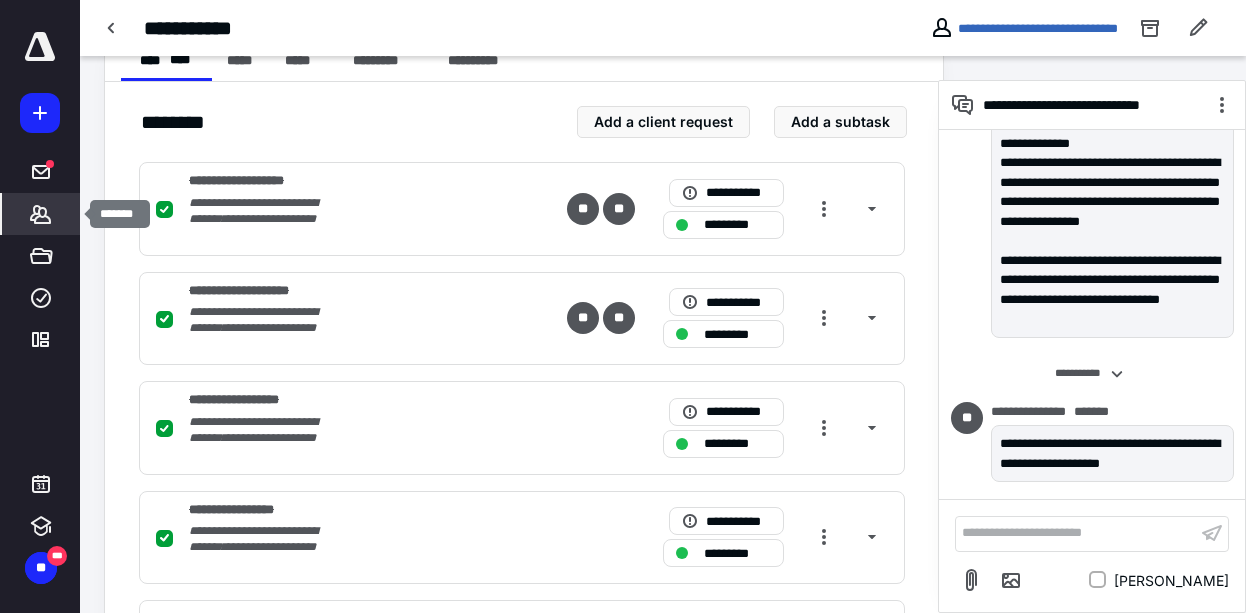 click 